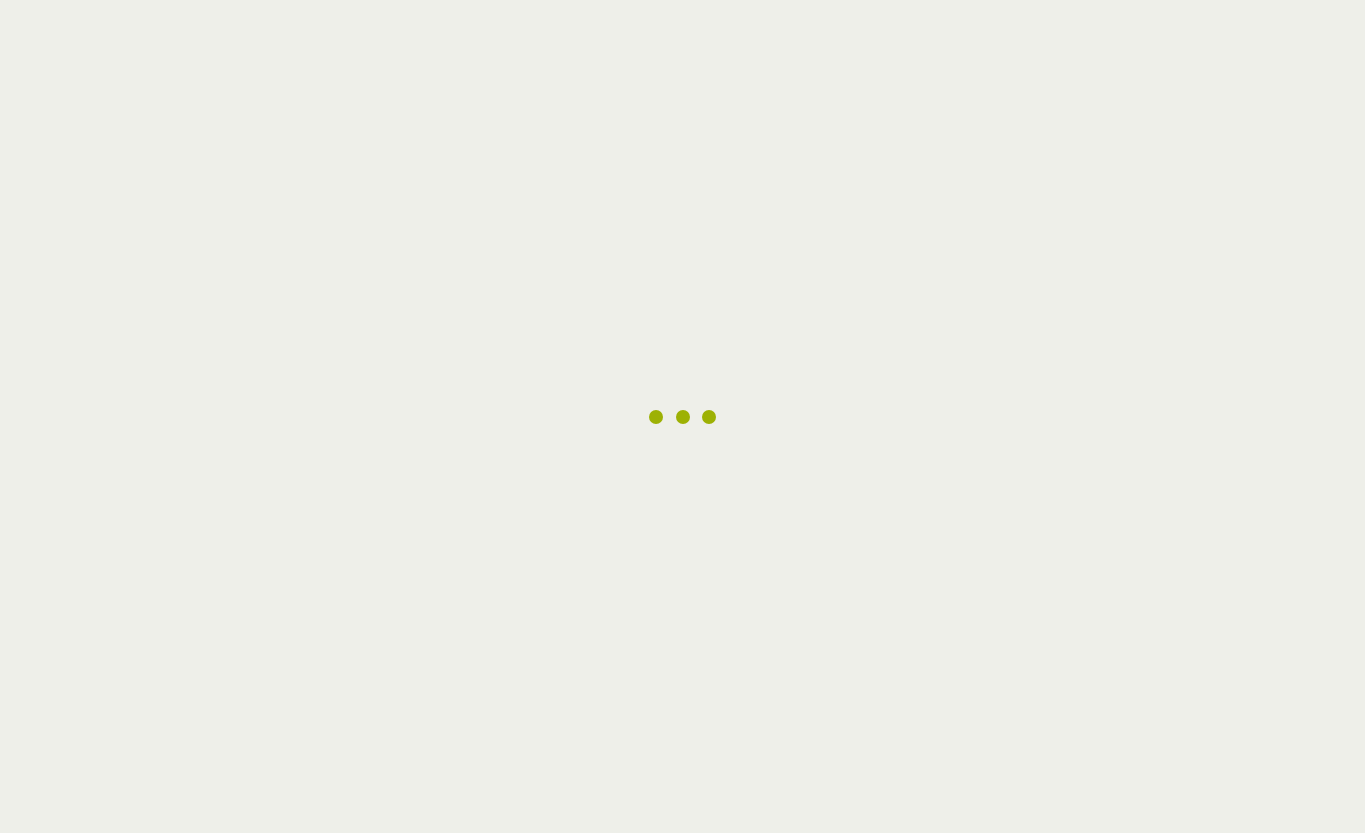 scroll, scrollTop: 0, scrollLeft: 0, axis: both 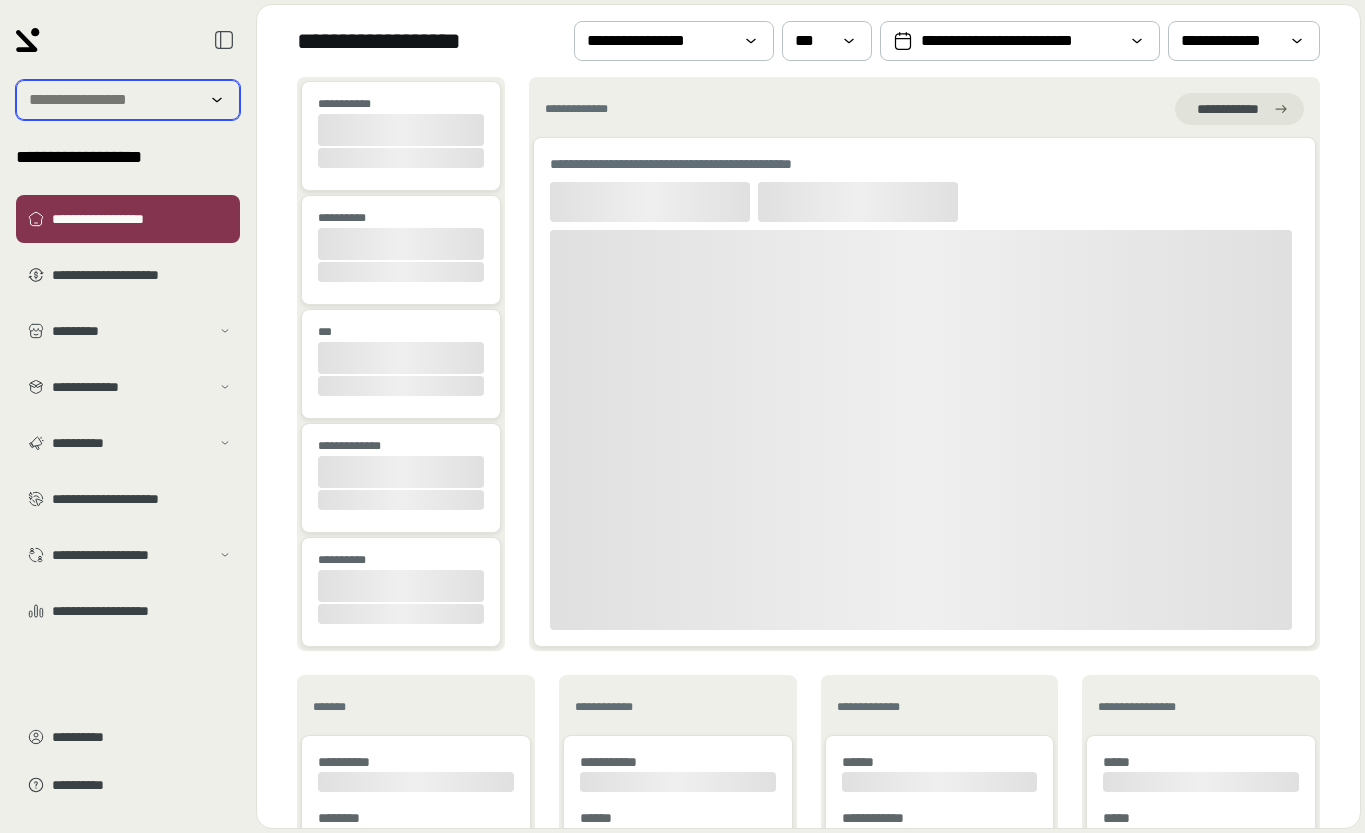 click at bounding box center (114, 100) 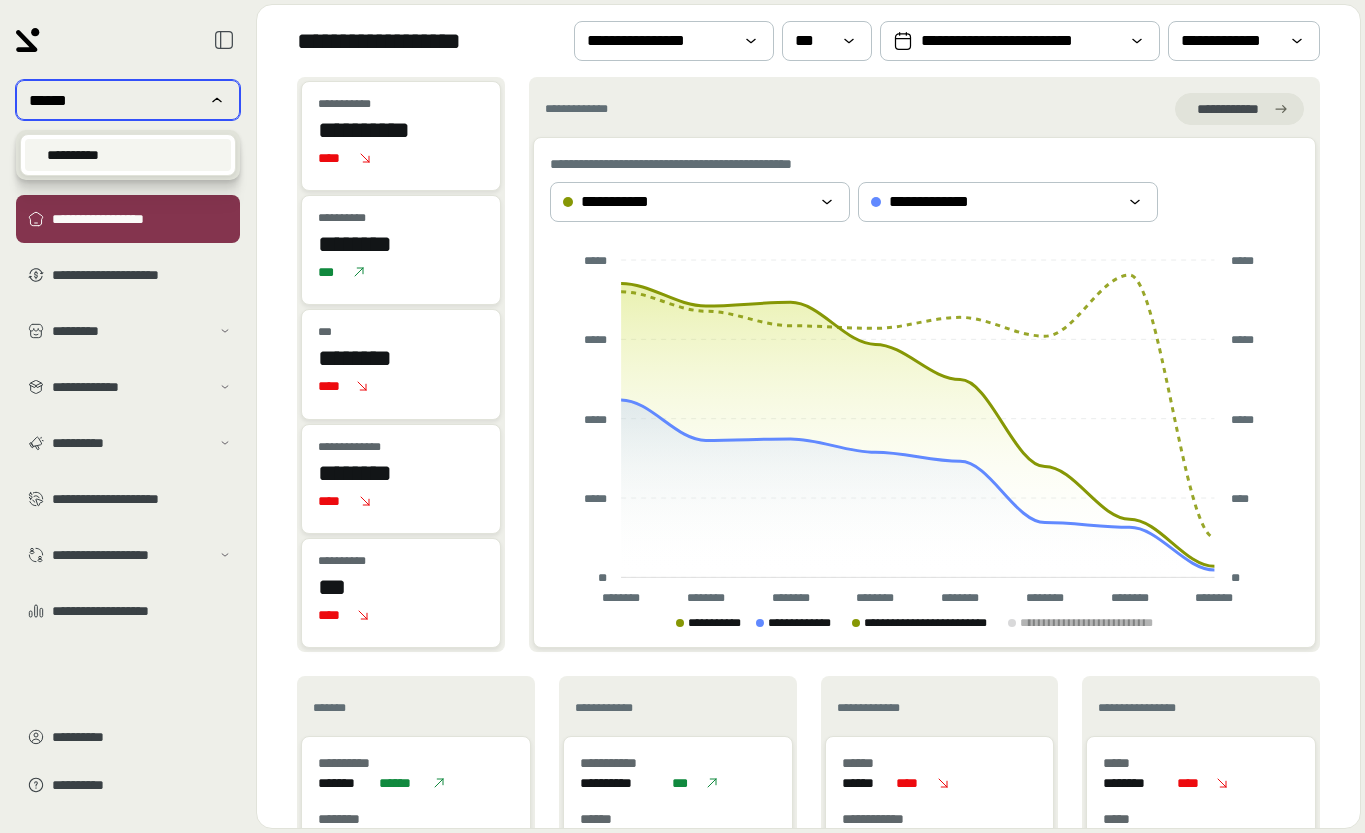 type on "******" 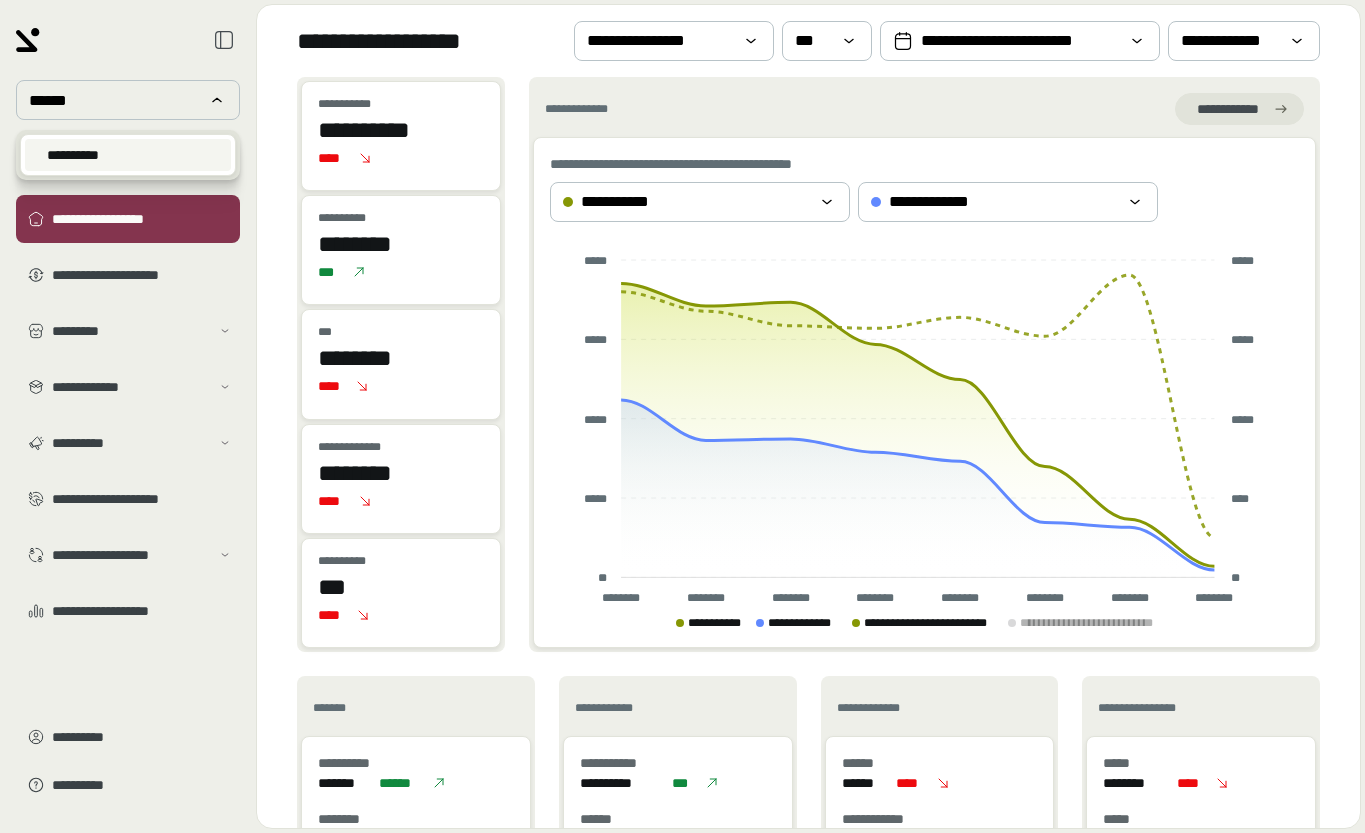 click on "**********" at bounding box center [128, 155] 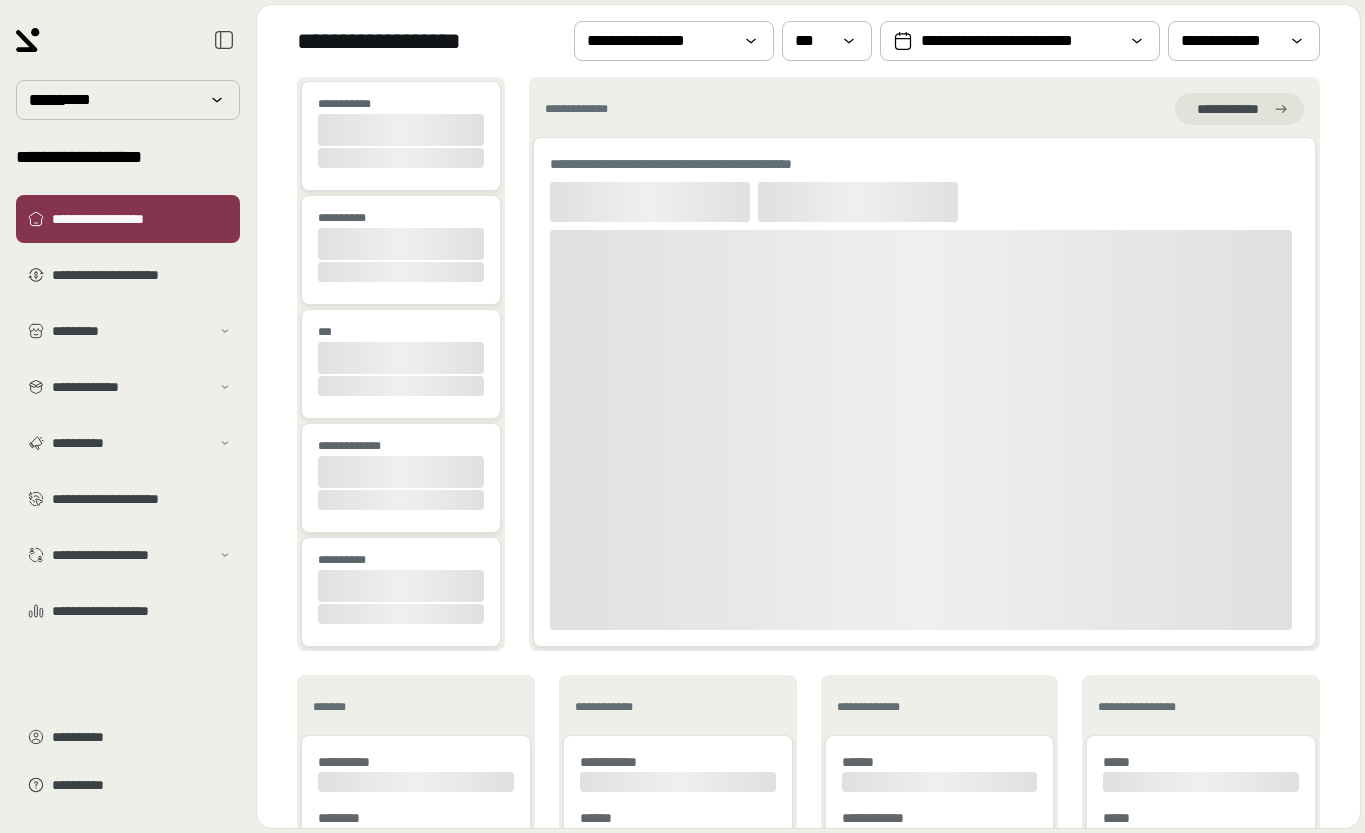 type 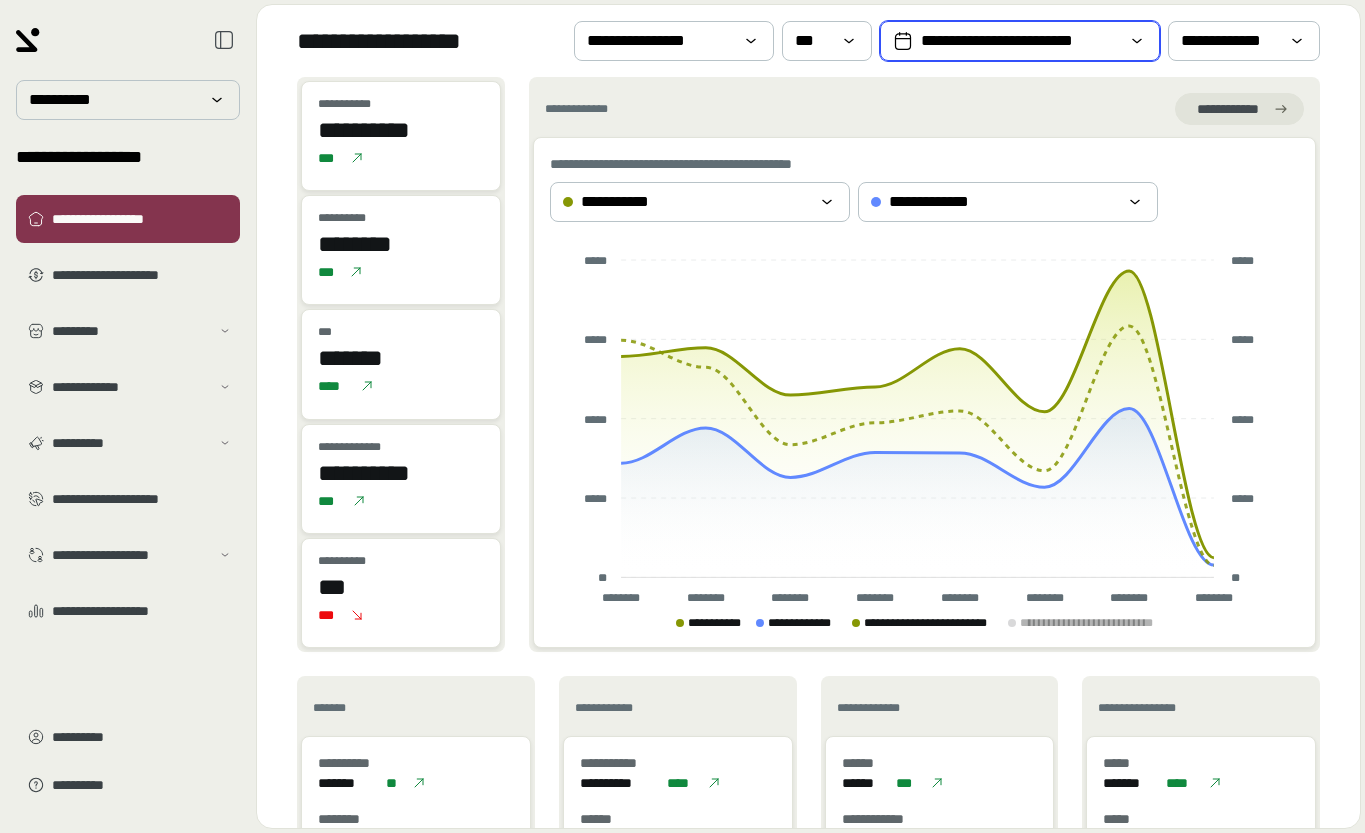 click on "**********" at bounding box center (1020, 41) 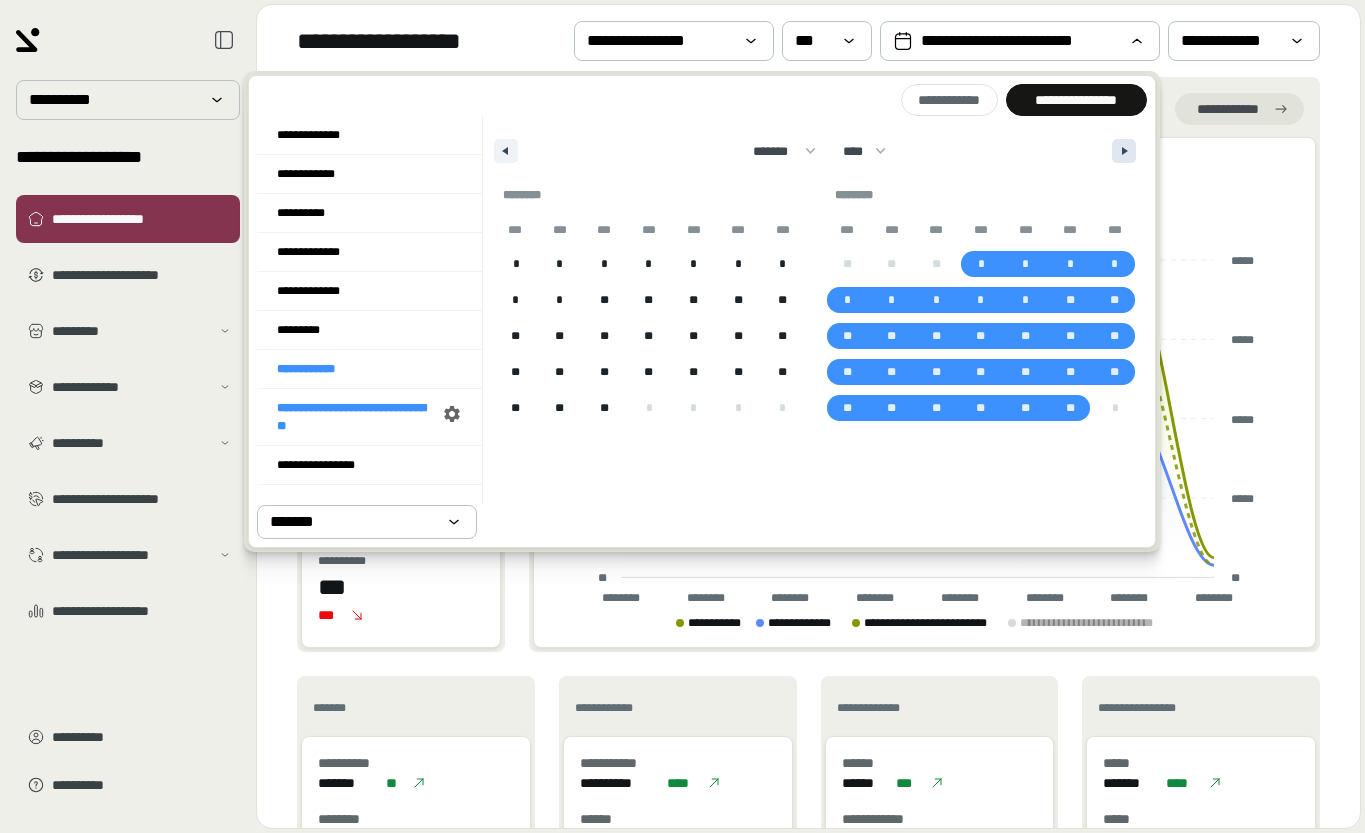 click at bounding box center [1124, 151] 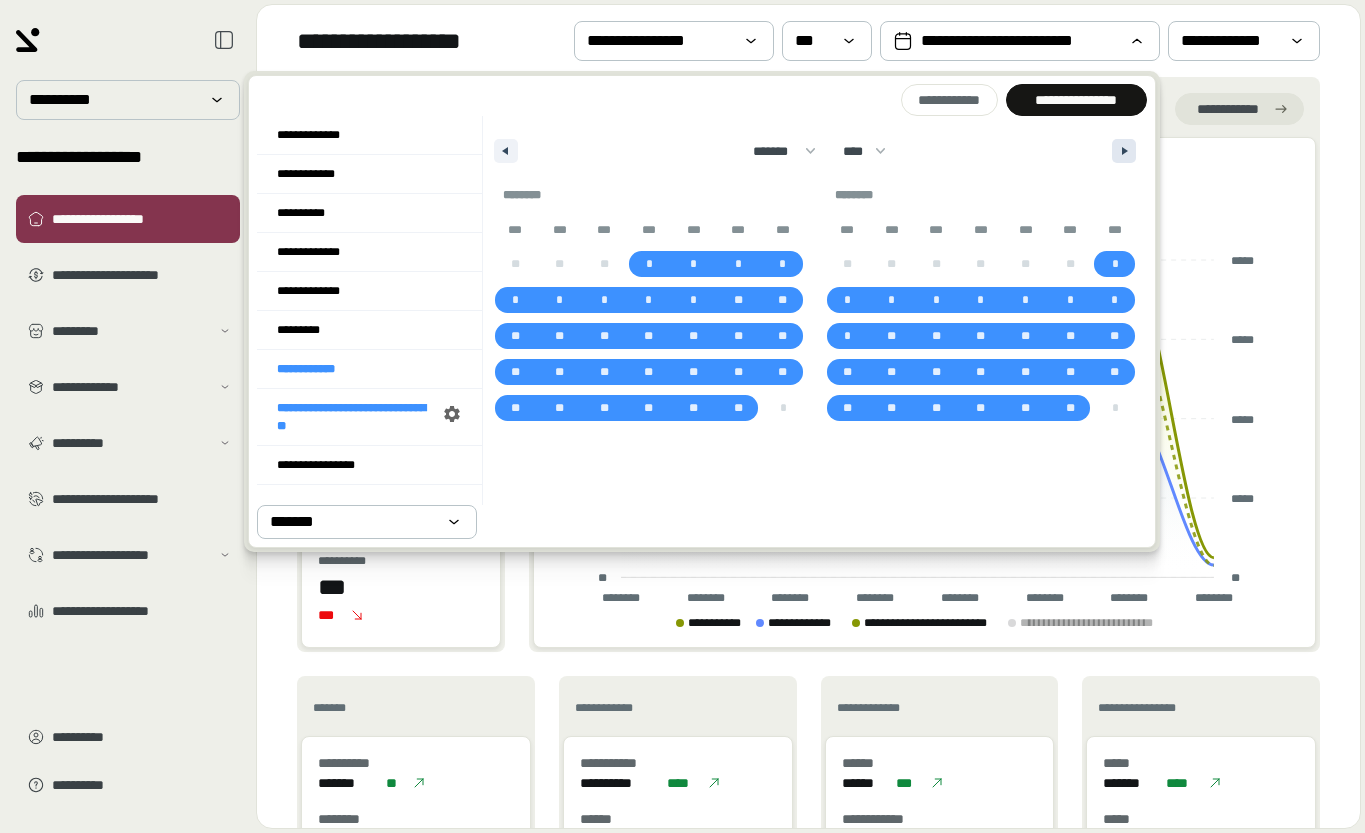 click at bounding box center [1124, 151] 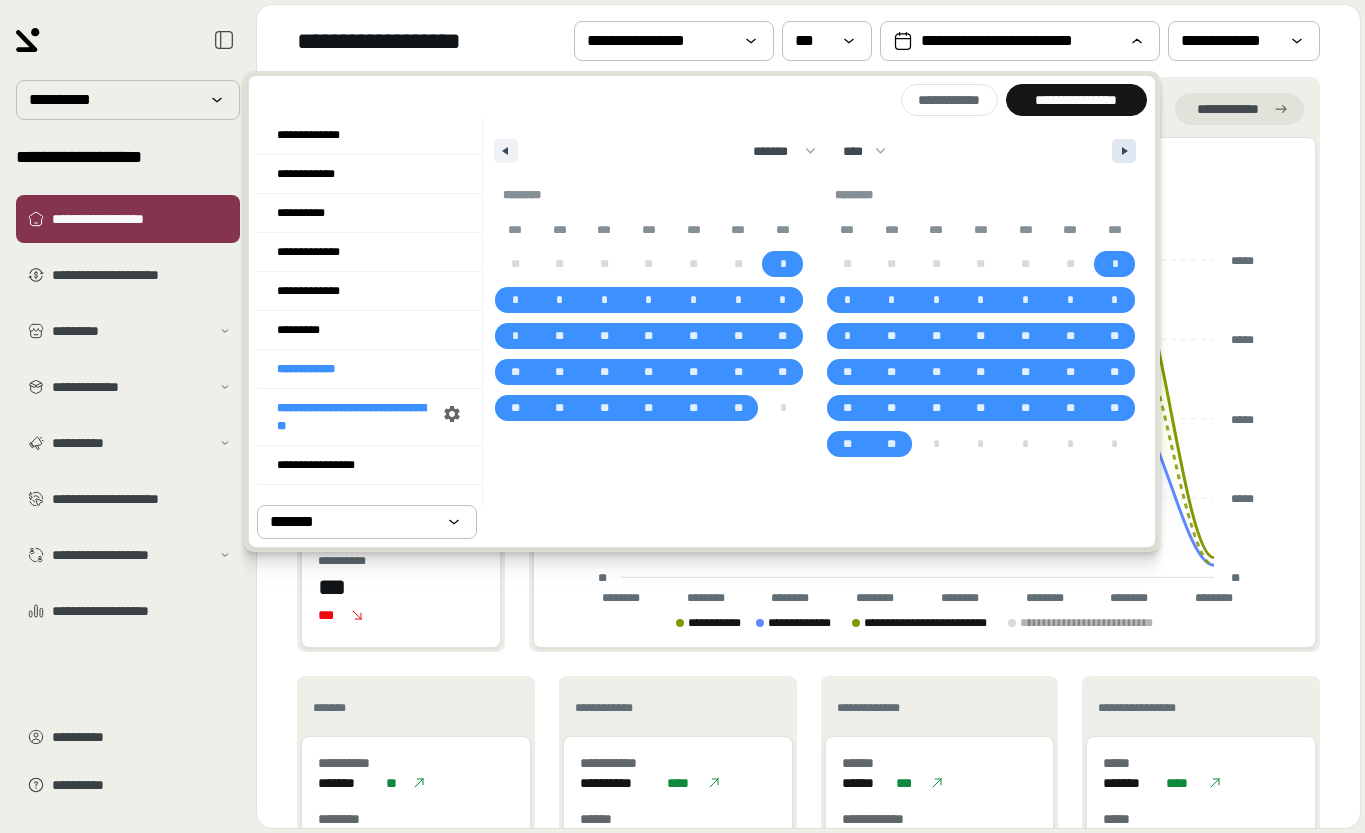 click at bounding box center [1124, 151] 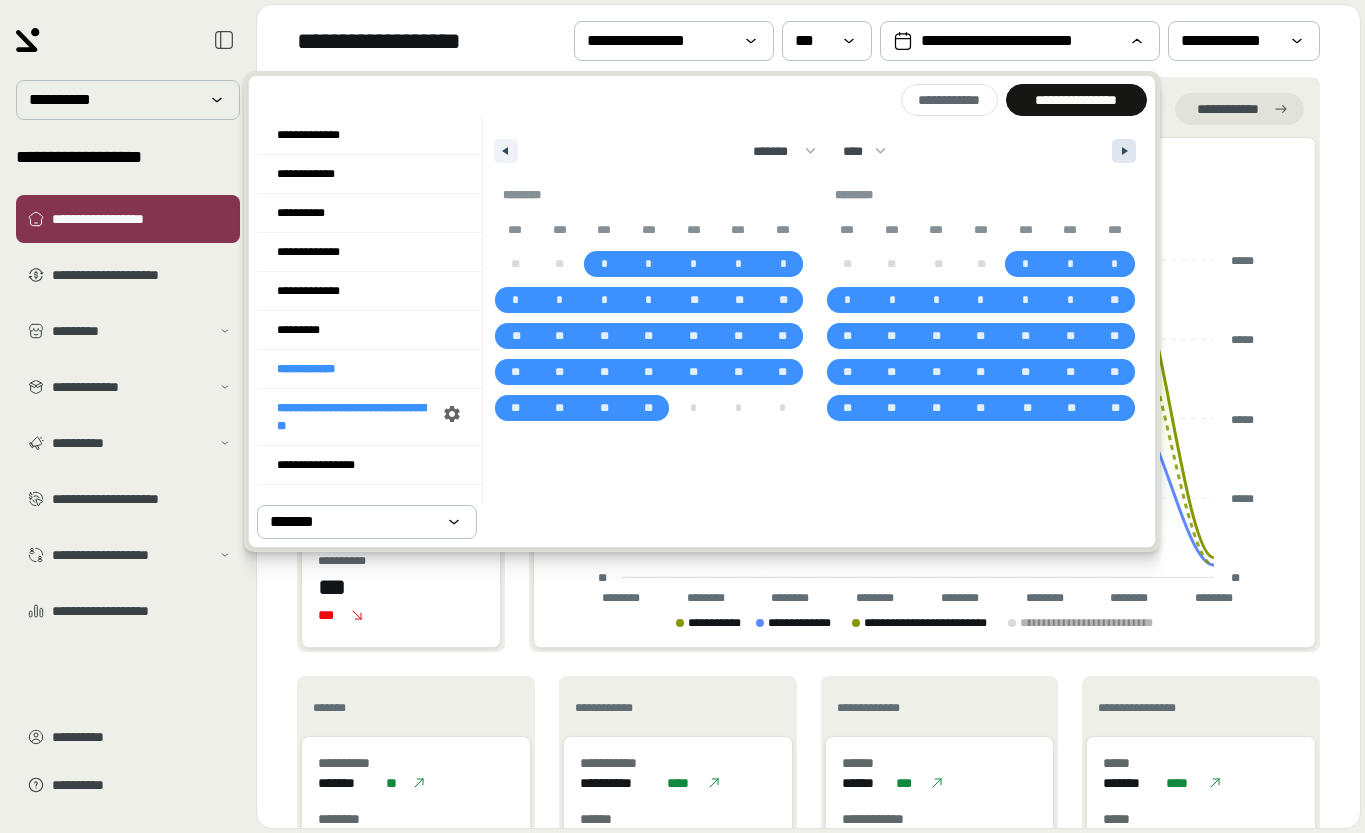 click at bounding box center (1124, 151) 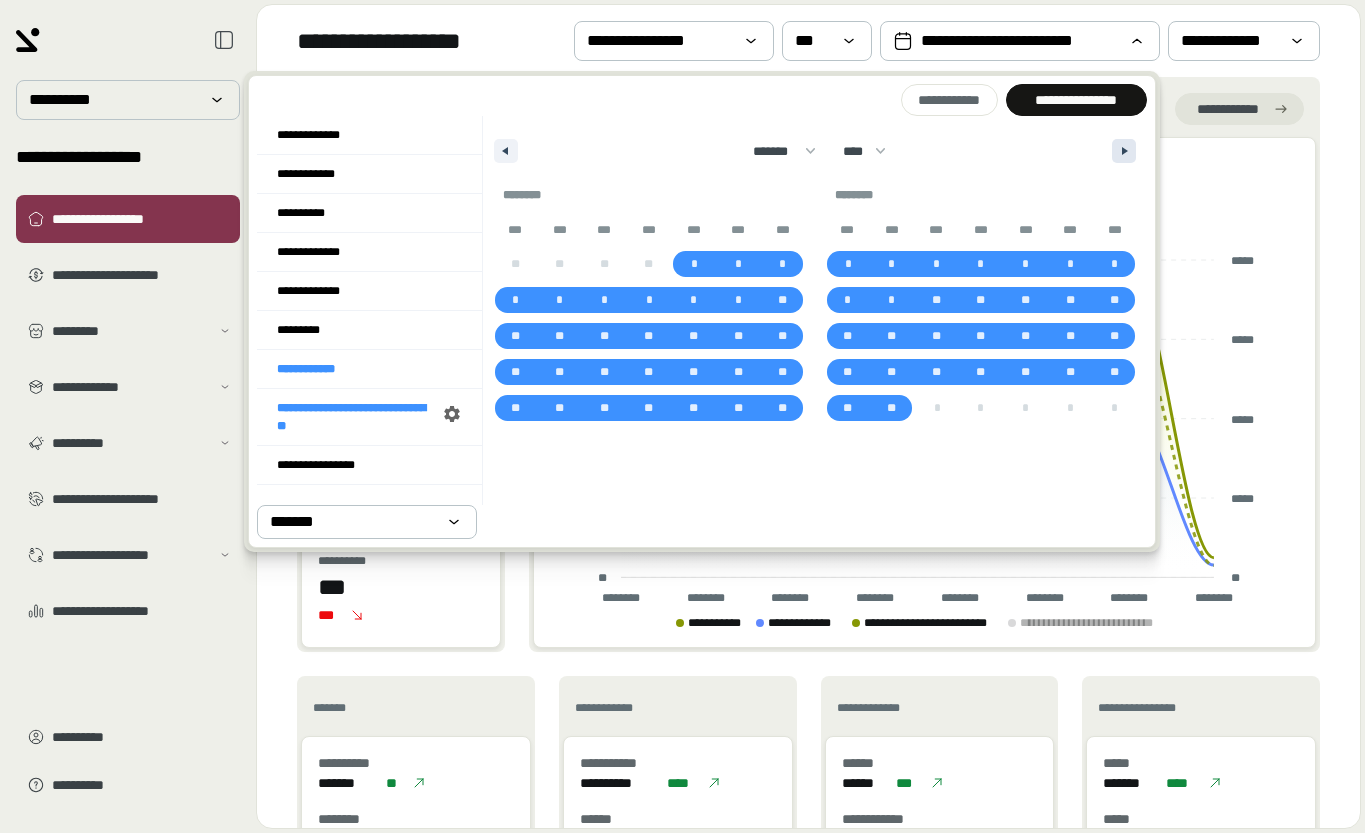 click at bounding box center (1124, 151) 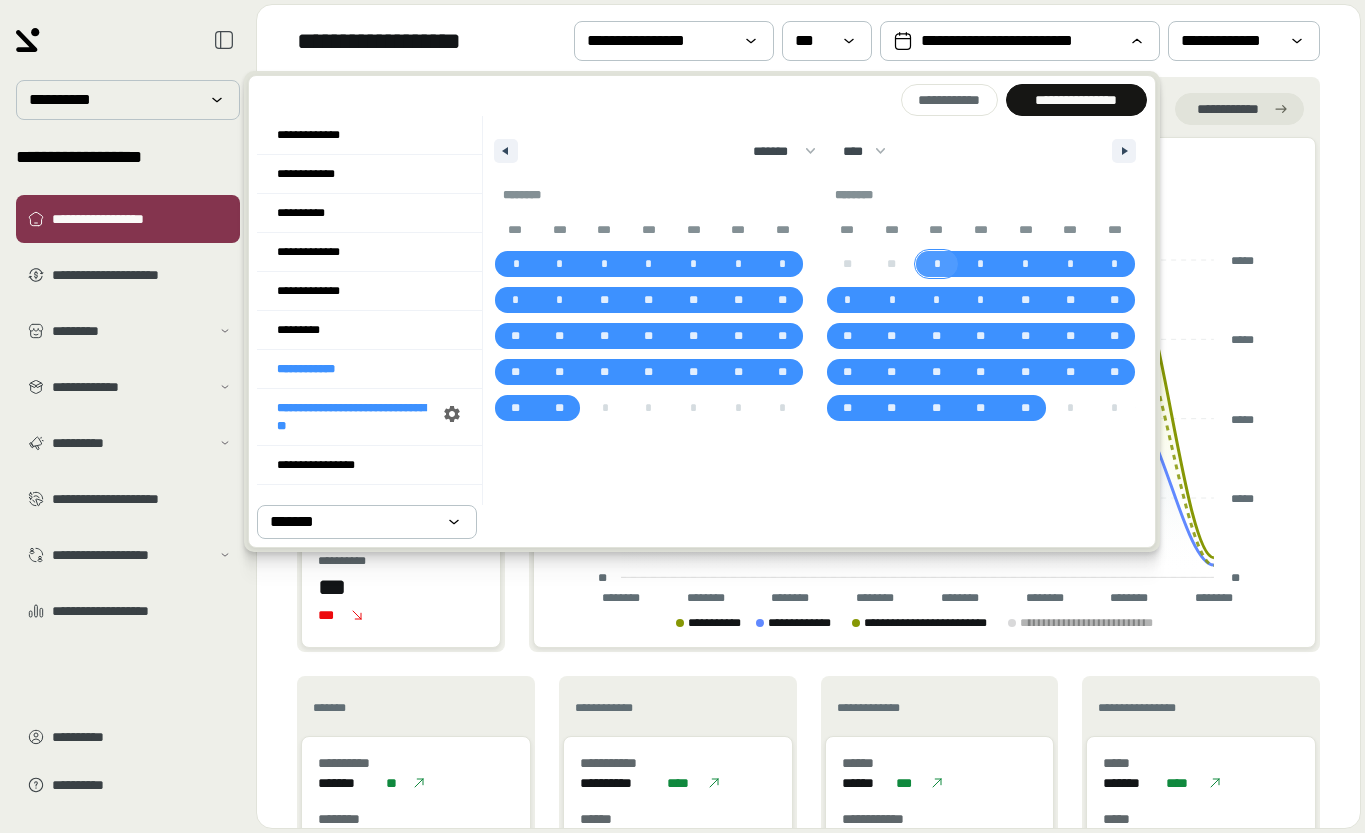 click on "*" at bounding box center [936, 264] 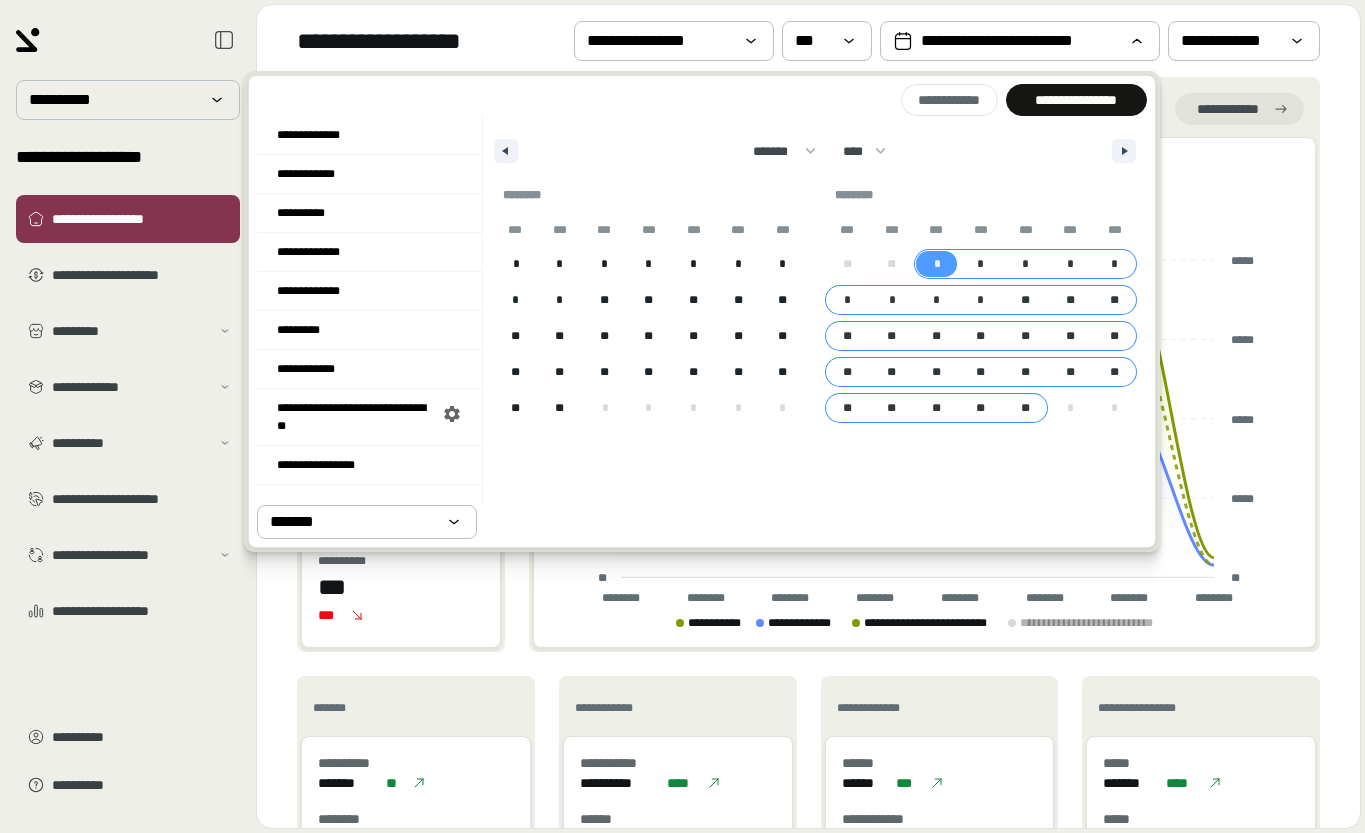 click on "**" at bounding box center [1025, 408] 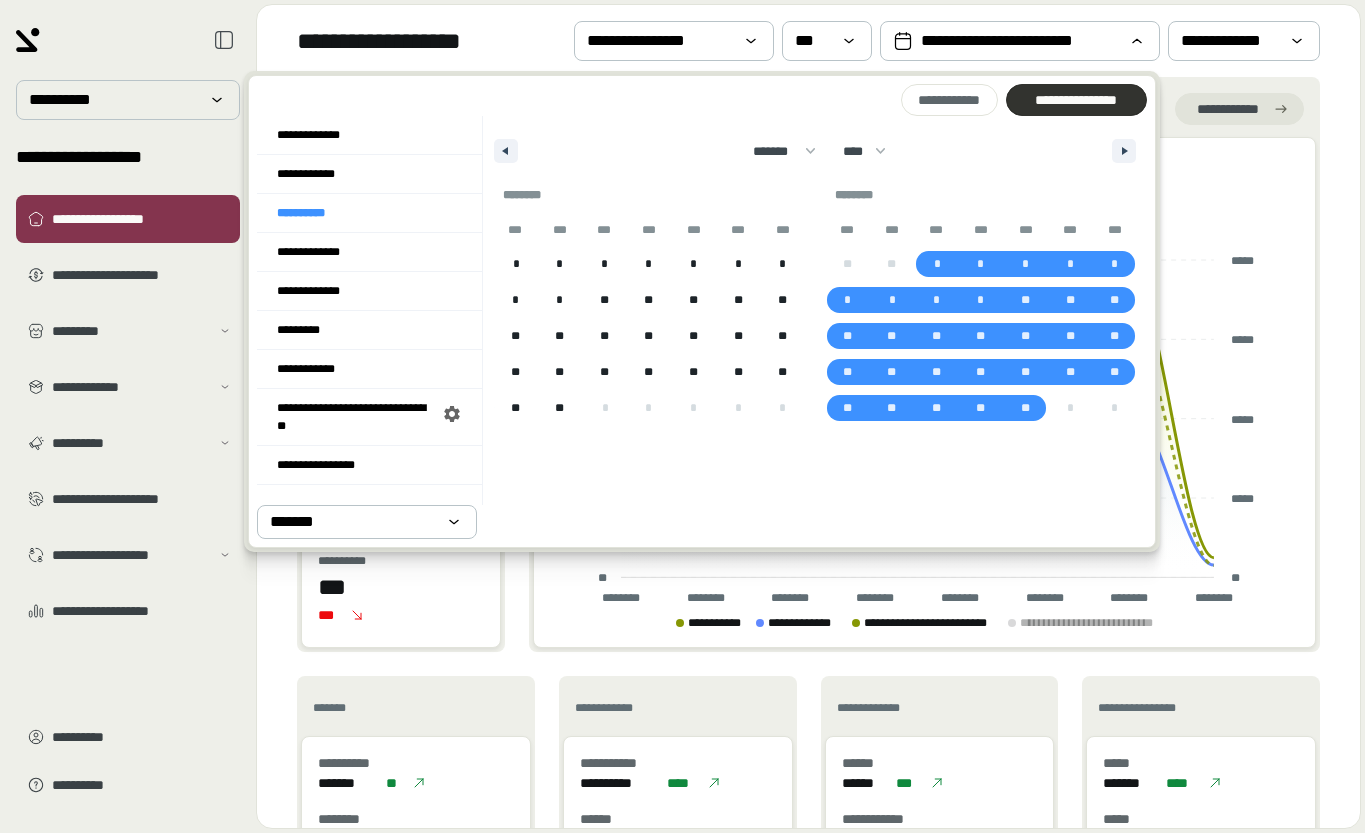 click on "**********" at bounding box center [1076, 100] 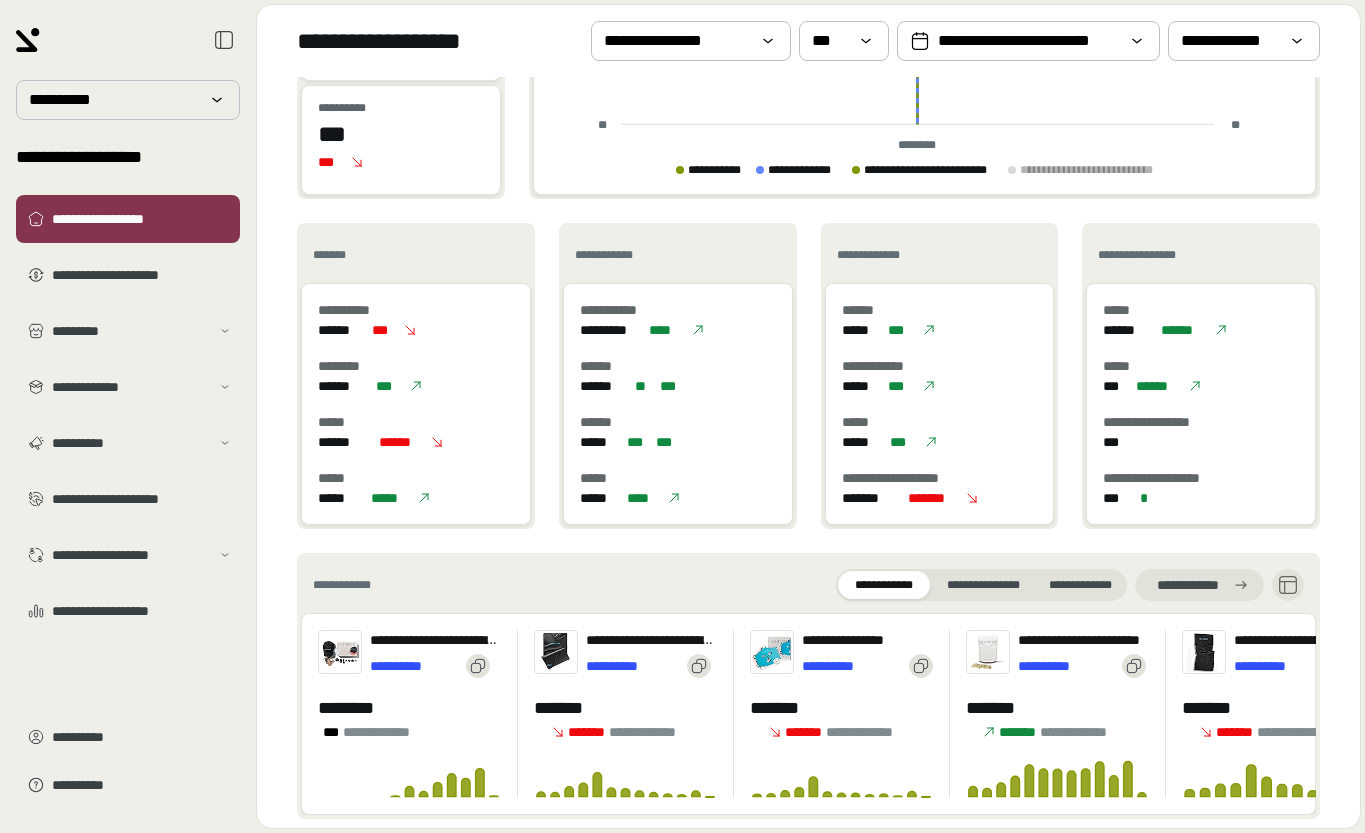 scroll, scrollTop: 0, scrollLeft: 0, axis: both 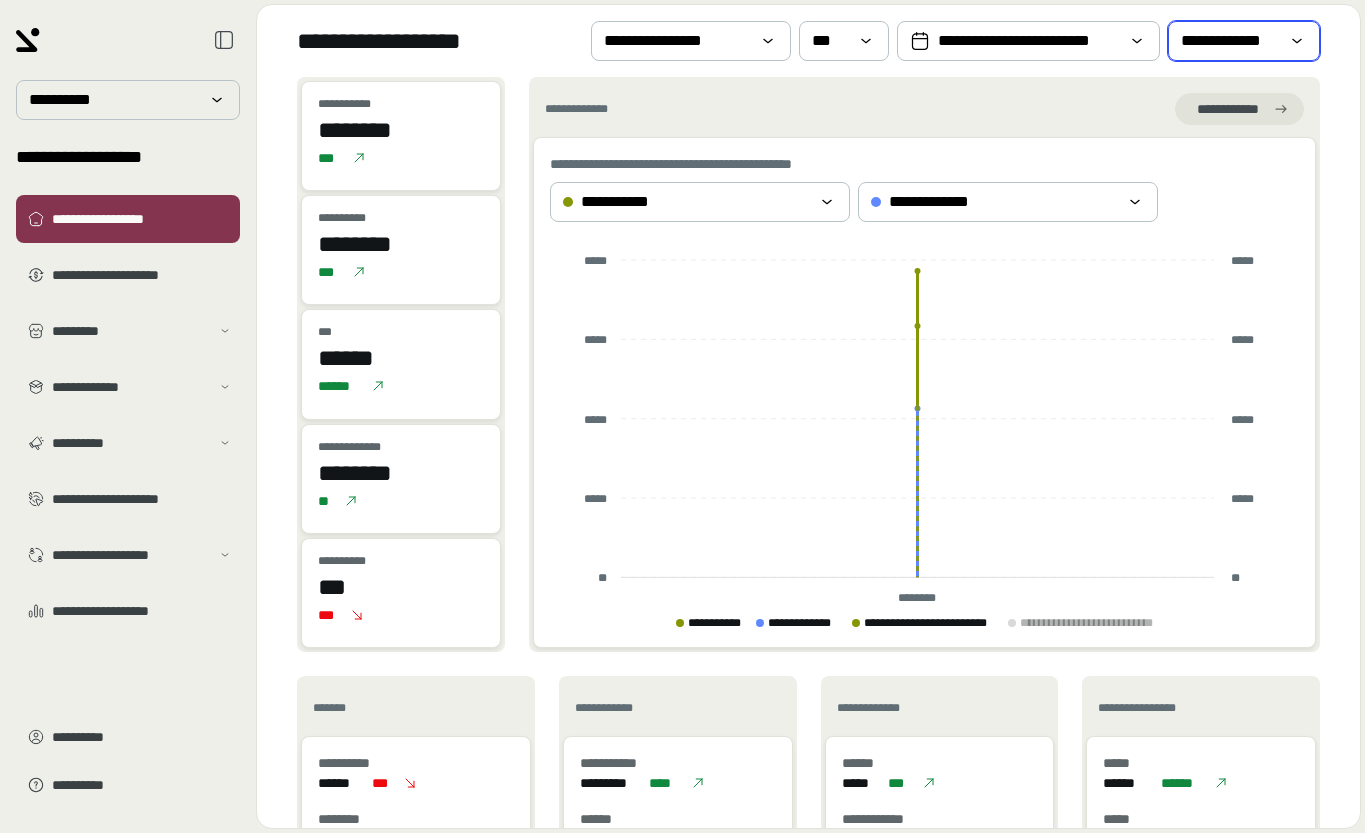click on "**********" at bounding box center [1230, 41] 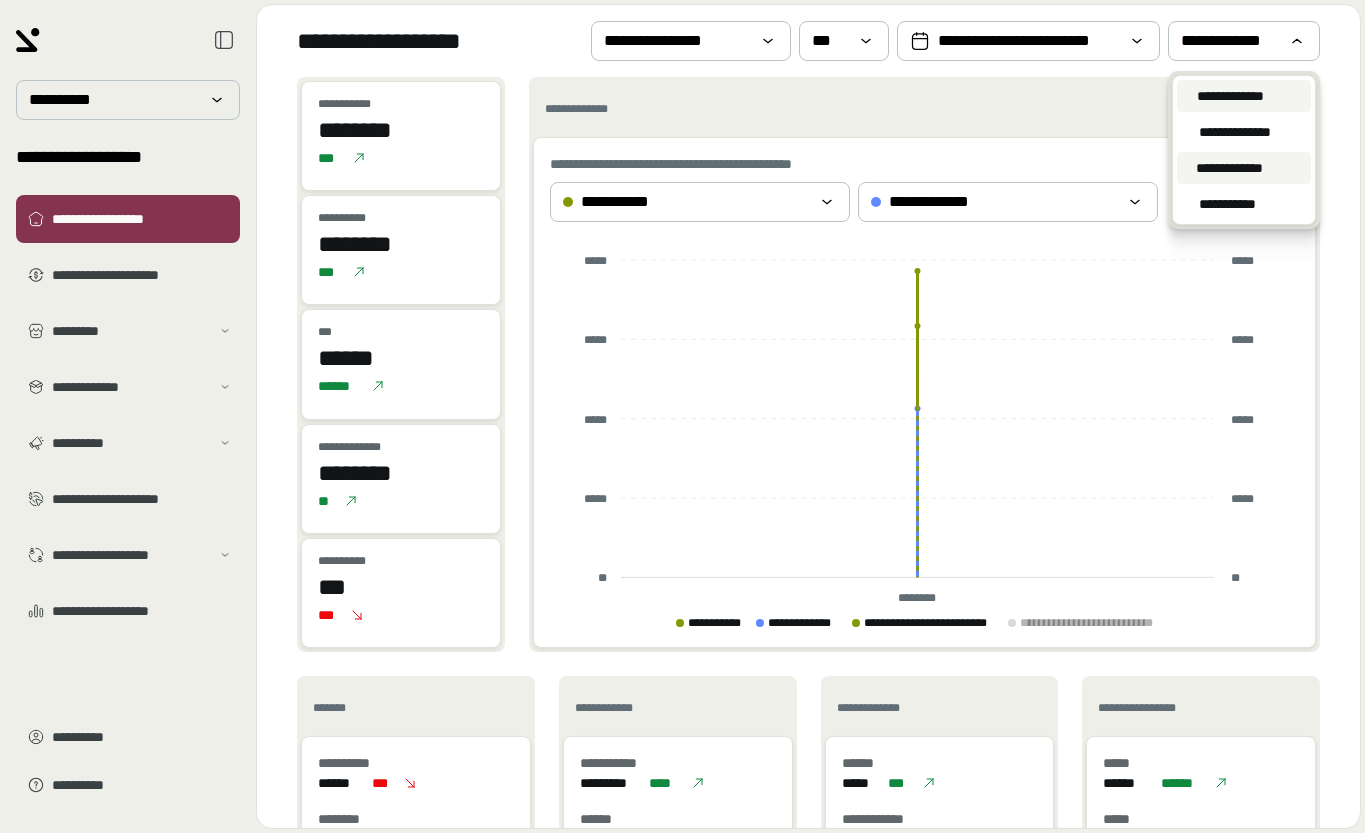 click on "**********" at bounding box center (1230, 168) 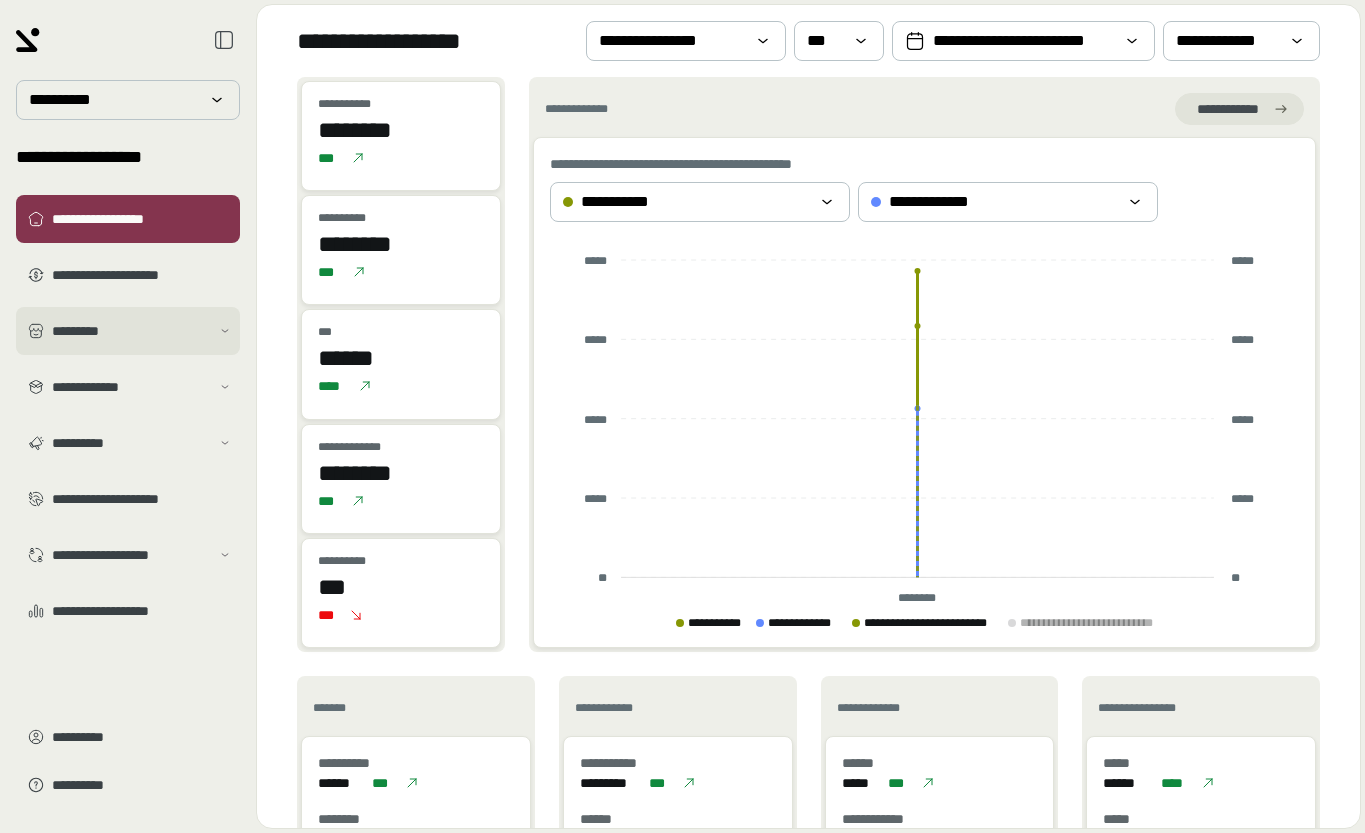 click on "*********" at bounding box center [131, 331] 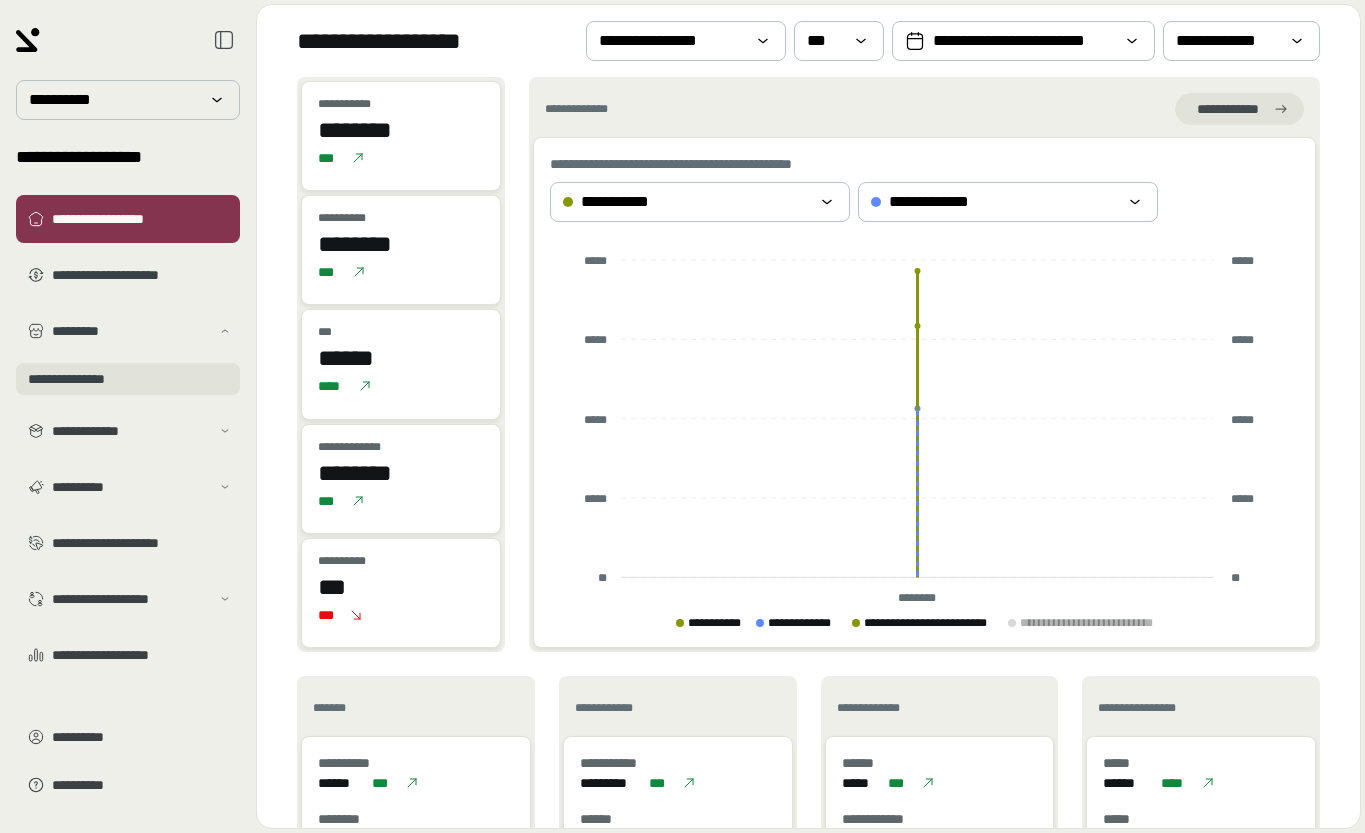 click on "**********" at bounding box center (128, 379) 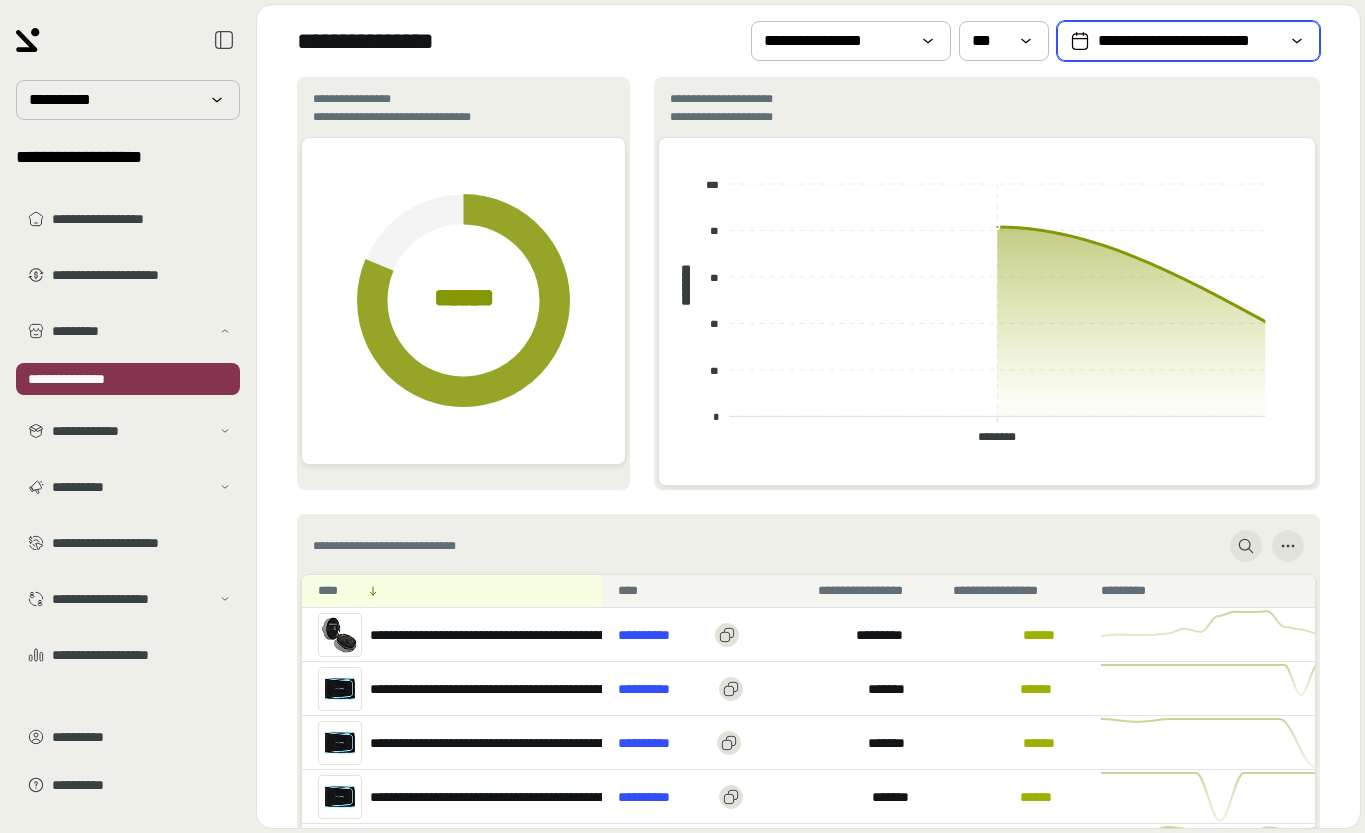 click on "**********" at bounding box center [1188, 41] 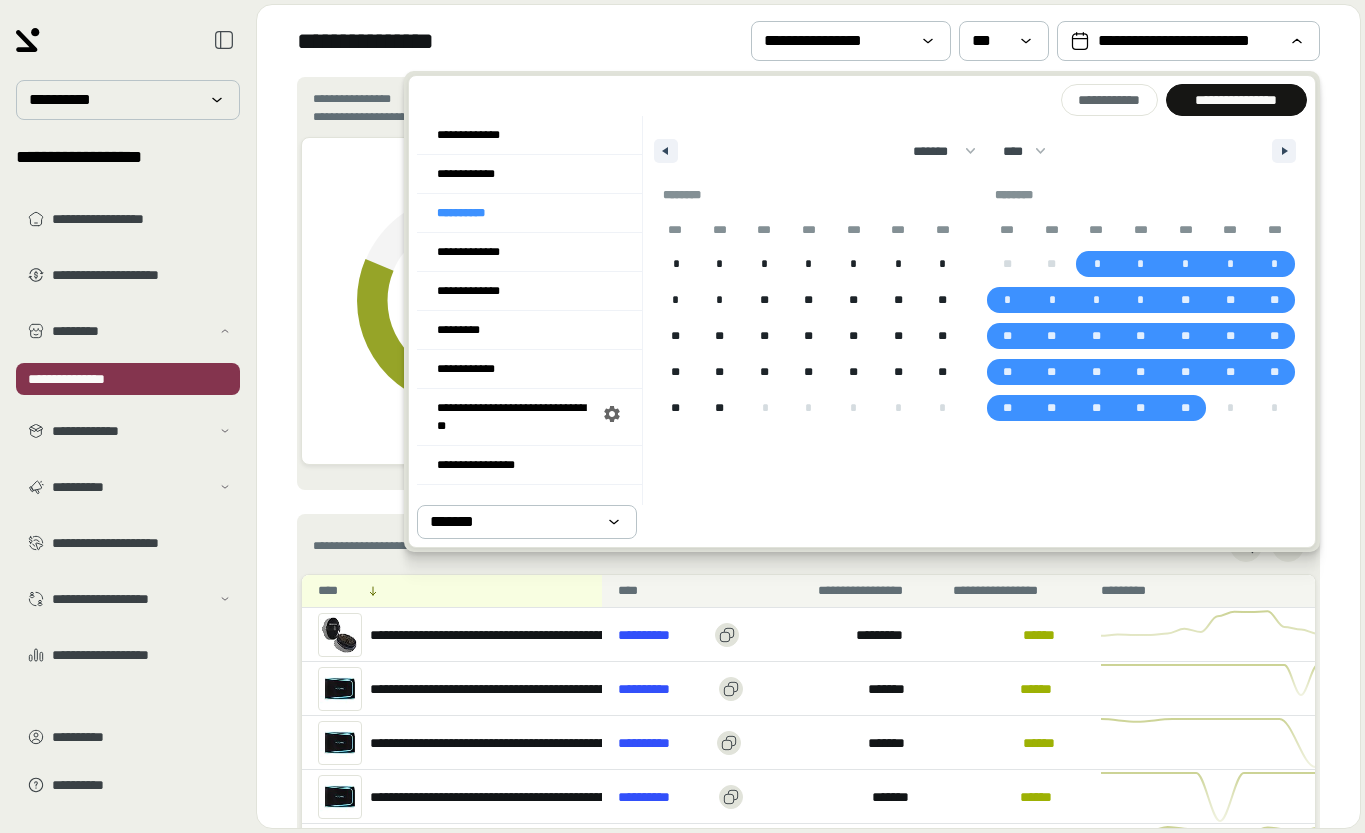 click on "[FIRST] [LAST] [PHONE] [EMAIL] [ADDRESS] [CITY] [STATE] [ZIP] [COUNTRY] [BIRTHDATE] [AGE] [GENDER] [NATIONALITY] [OCCUPATION] [EMPLOYER] [SSN] [PASSPORT] [DRIVERSLICENSE] [CREDITCARD] [CARDNUMBER] [EXPIRY] [CVV] [BANKNAME] [ACCOUNTNUMBER] [ROUTINGNUMBER] [PHONENUMBER] [EMAILADDRESS] [STREETADDRESS] [CITYNAME] [STATENAME] [POSTALCODE] [COUNTRYNAME] [COORDINATES] [HOMEPAGE] [COMPANYNAME] [PRODUCTNAME] [PRICE] [CURRENCY] [DATE] [TIME] [YEAR] [MONTH] [DAY] [HOUR] [MINUTE] [SECOND] [DAYOFWEEK] [HOLIDAY] [EVENTNAME] [EVENTDATE] [EVENTTIME] [EVENTLOCATION] [EVENTORGANIZER] [EVENTATTENDEES] [EVENTDESCRIPTION] [EVENTID] [EVENTSTATUS] [EVENTTYPE] [EVENTPRIORITY] [EVENTCATEGORY] [EVENTTAGS] [EVENTNOTES] [EVENTURL] [EVENTIMAGE] [EVENTVIDEO] [EVENTAUDIO] [EVENTDOCUMENT] [EVENTCONTACT] [EVENTEMAIL] [EVENTPHONE] [EVENTADDRESS] [EVENTCITY] [EVENTSTATE] [EVENTZIP] [EVENTCOUNTRY] [EVENTCOORDINATES] [EVENTHOMEPAGE] [EVENTCOMPANYNAME] [EVENTPRODUCTNAME] [EVENTPRICE] [EVENTCURRENCY] [EVENTDATE] [EVENTTIME] [EVENTYEAR] [EVENTMONTH] [EVENTDAY] [EVENTHOUR] [EVENTMINUTE] [EVENTSECOND] [EVENTDAYOFWEEK] [EVENTHOLIDAY] [EVENTEVENTNAME] [EVENTEVENTDATE] [EVENTEVENTTIME] [EVENTEVENTLOCATION] [EVENTEVENTORGANIZER] [EVENTEVENTATTENDEES] [EVENTEVENTDESCRIPTION] [EVENTEVENTID] [EVENTEVENTSTATUS] [EVENTEVENTTYPE] [EVENTEVENTPRIORITY] [EVENTEVENTCATEGORY] [EVENTEVENTTAGS] [EVENTEVENTNOTES] [EVENTEVENTURL] [EVENTEVENTIMAGE] [EVENTEVENTVIDEO] [EVENTEVENTAUDIO] [EVENTEVENTDOCUMENT] [EVENTEVENTCONTACT] [EVENTEVENTEMAIL] [EVENTEVENTPHONE] [EVENTEVENTADDRESS] [EVENTEVENTCITY] [EVENTEVENTSTATE] [EVENTEVENTZIP] [EVENTEVENTCOUNTRY] [EVENTEVENTCOORDINATES] [EVENTEVENTHOMEPAGE] [EVENTEVENTCOMPANYNAME] [EVENTEVENTPRODUCTNAME] [EVENTEVENTPRICE] [EVENTEVENTCURRENCY] [EVENTEVENTDATE] [EVENTEVENTTIME] [EVENTEVENTYEAR] [EVENTEVENTMONTH] [EVENTEVENTDAY] [EVENTEVENTHOUR] [EVENTEVENTMINUTE] [EVENTEVENTSECOND] [EVENTEVENTDAYOFWEEK] [EVENTEVENTHOLIDAY] [EVENTEVENTEVENTNAME] [EVENTEVENTEVENTDATE] [EVENTEVENTEVENTTIME] [EVENTEVENTEVENTLOCATION] [EVENTEVENTEVENTORGANIZER] [EVENTEVENTEVENTATTENDEES] [EVENTEVENTEVENTDESCRIPTION] [EVENTEVENTEVENTID] [EVENTEVENTEVENTSTATUS] [EVENTEVENTEVENTTYPE] [EVENTEVENTEVENTPRIORITY] [EVENTEVENTEVENTCATEGORY] [EVENTEVENTEVENTTAGS] [EVENTEVENTEVENTNOTES] [EVENTEVENTEVENTURL] [EVENTEVENTEVENTIMAGE] [EVENTEVENTEVENTVIDEO] [EVENTEVENTEVENTAUDIO] [EVENTEVENTEVENTDOCUMENT] [EVENTEVENTEVENTCONTACT] [EVENTEVENTEVENTEMAIL] [EVENTEVENTEVENTPHONE] [EVENTEVENTEVENTADDRESS] [EVENTEVENTEVENTCITY] [EVENTEVENTEVENTSTATE] [EVENTEVENTEVENTZIP] [EVENTEVENTEVENTCOUNTRY] [EVENTEVENTEVENTCOORDINATES] [EVENTEVENTEVENTHOMEPAGE] [EVENTEVENTEVENTCOMPANYNAME] [EVENTEVENTEVENTPRODUCTNAME] [EVENTEVENTEVENTPRICE] [EVENTEVENTEVENTCURRENCY] [EVENTEVENTEVENTDATE] [EVENTEVENTEVENTTIME] [EVENTEVENTEVENTYEAR] [EVENTEVENTEVENTMONTH] [EVENTEVENTEVENTDAY] [EVENTEVENTEVENTHOUR] [EVENTEVENTEVENTMINUTE] [EVENTEVENTEVENTSECOND] [EVENTEVENTEVENTDAYOFWEEK] [EVENTEVENTEVENTHOLIDAY]" at bounding box center (808, 41) 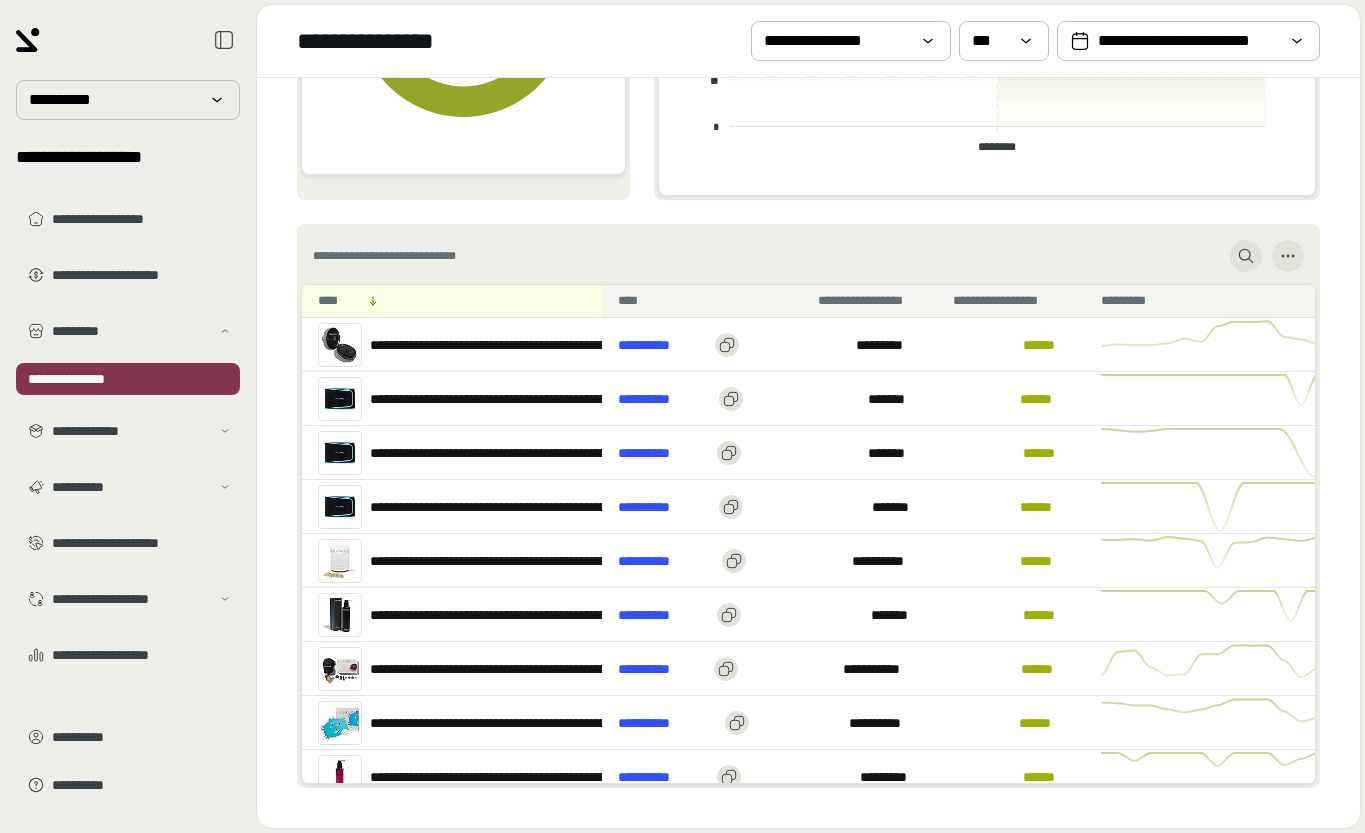 scroll, scrollTop: 0, scrollLeft: 0, axis: both 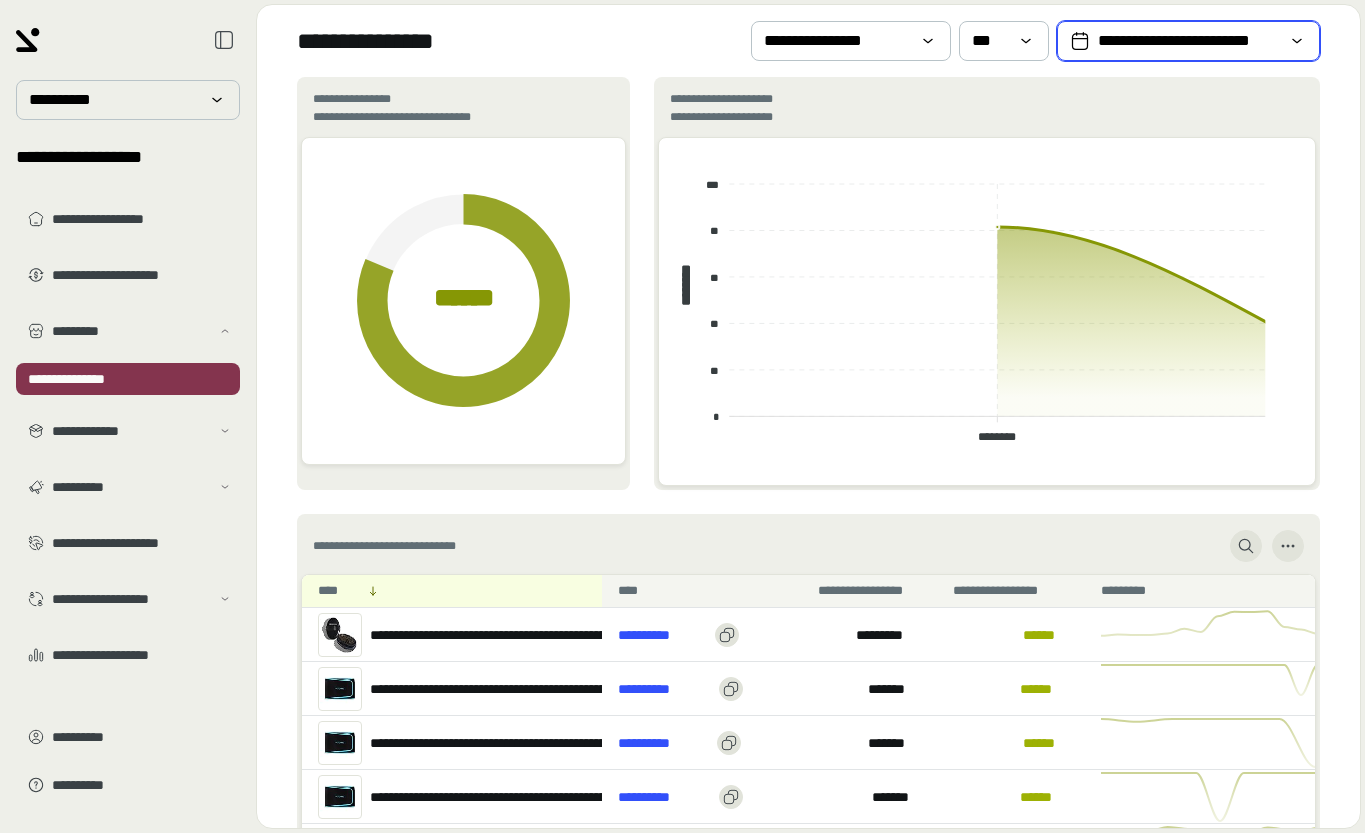 click on "**********" at bounding box center (1188, 41) 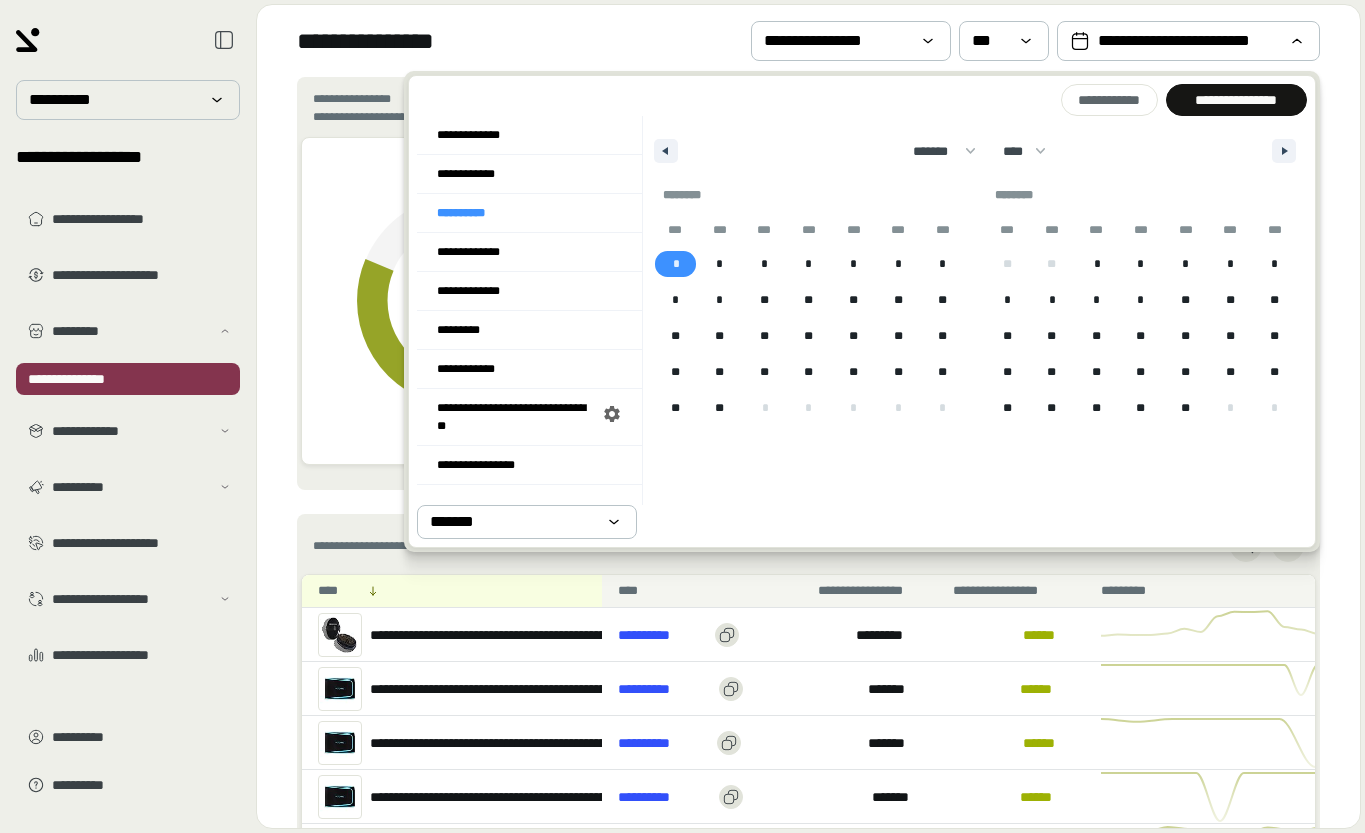click on "*" at bounding box center [675, 264] 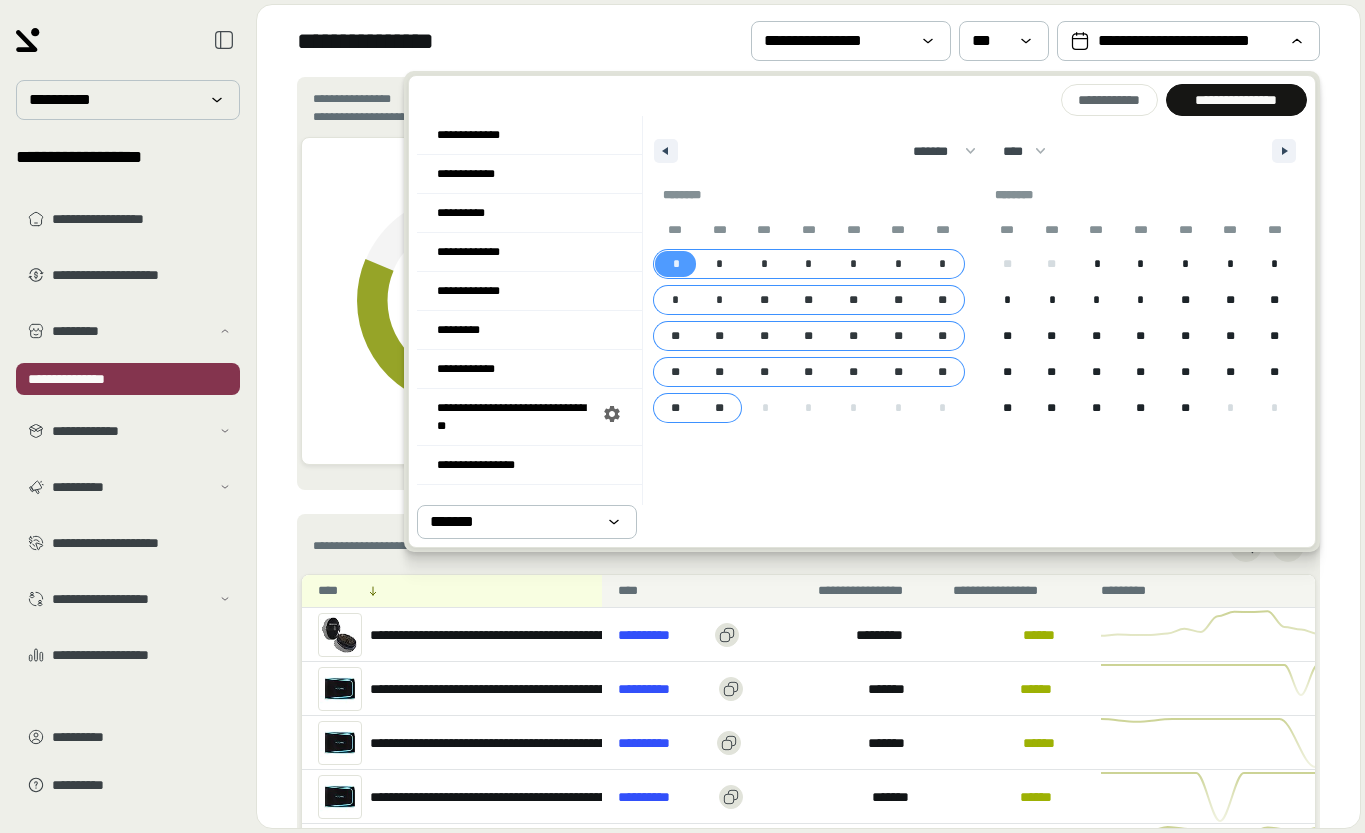 click on "**" at bounding box center [720, 408] 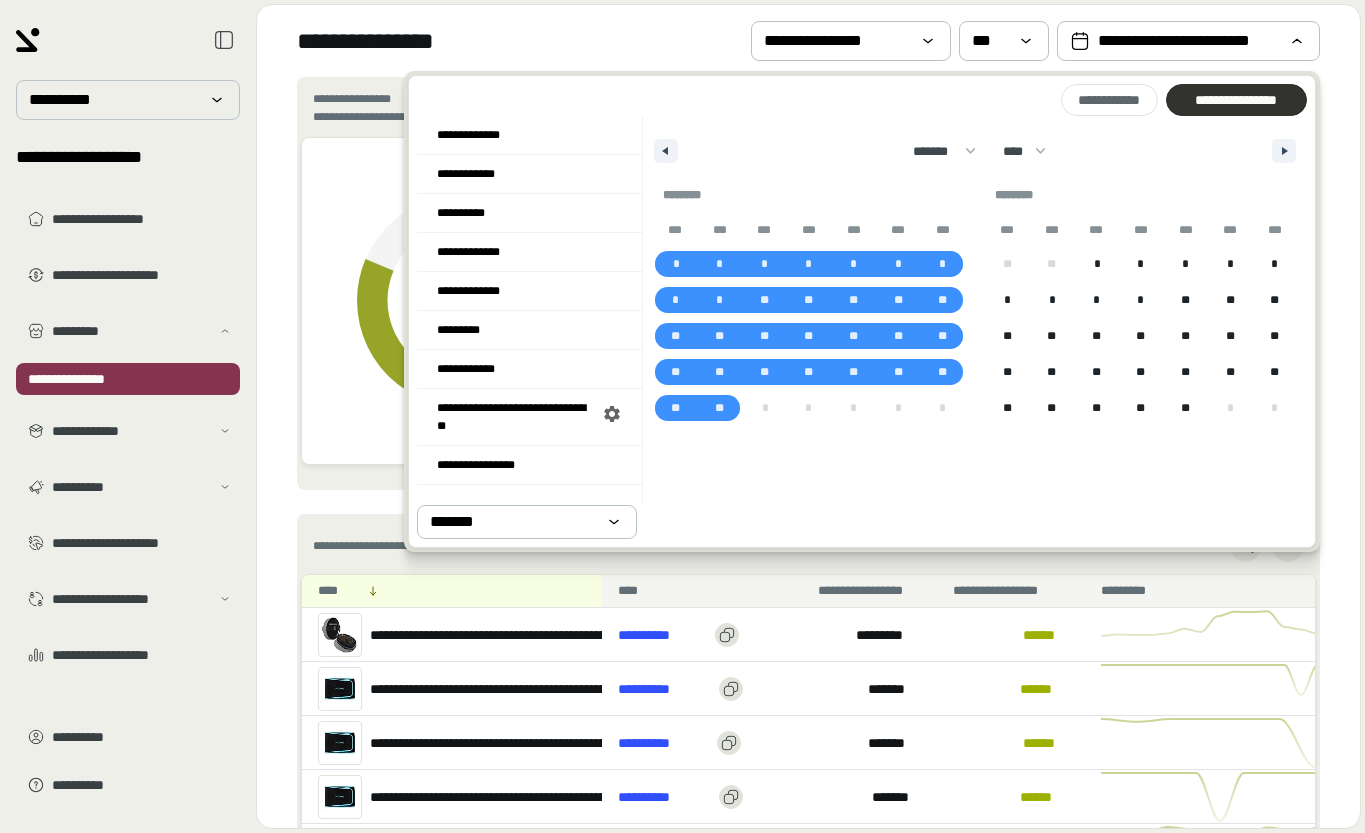 click on "**********" at bounding box center [1236, 100] 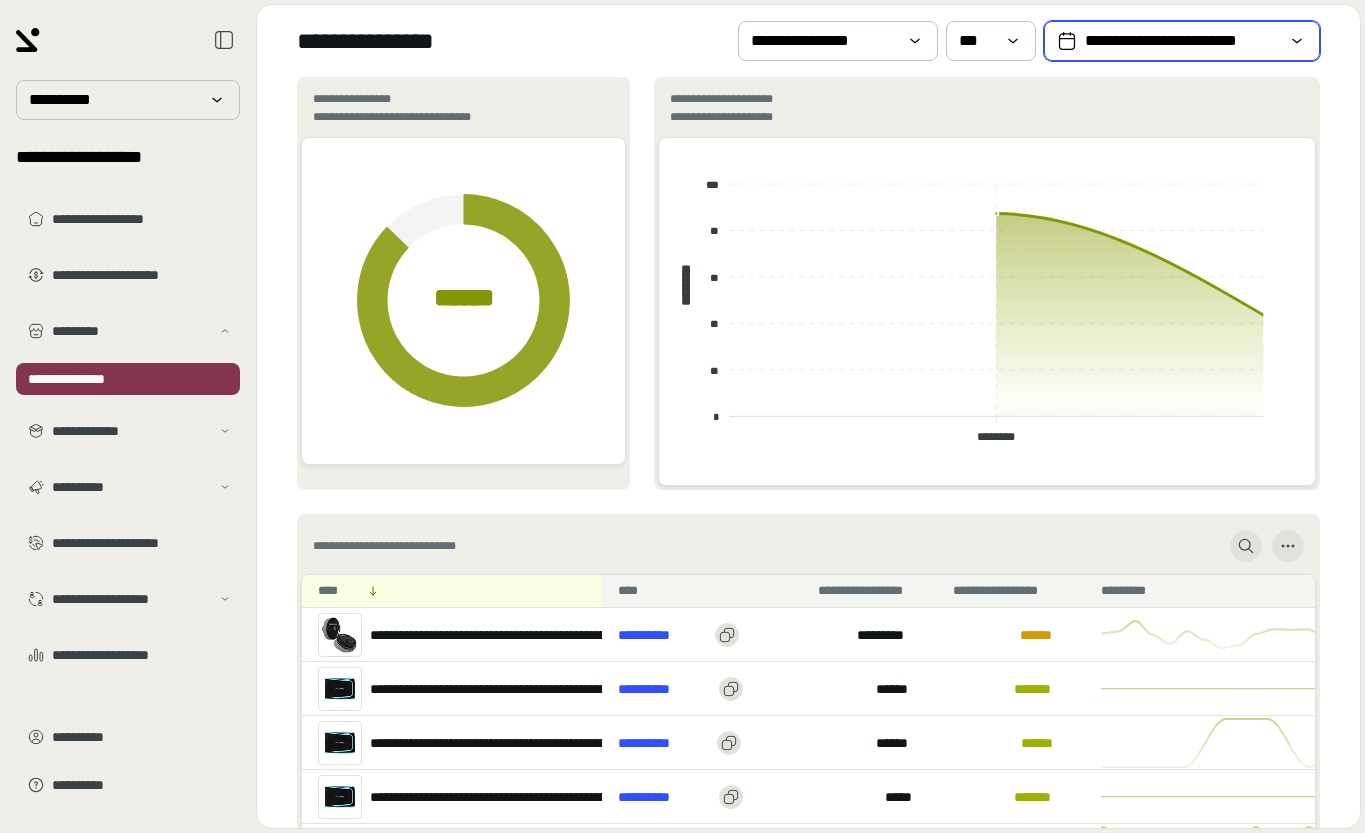 click on "**********" at bounding box center (1182, 41) 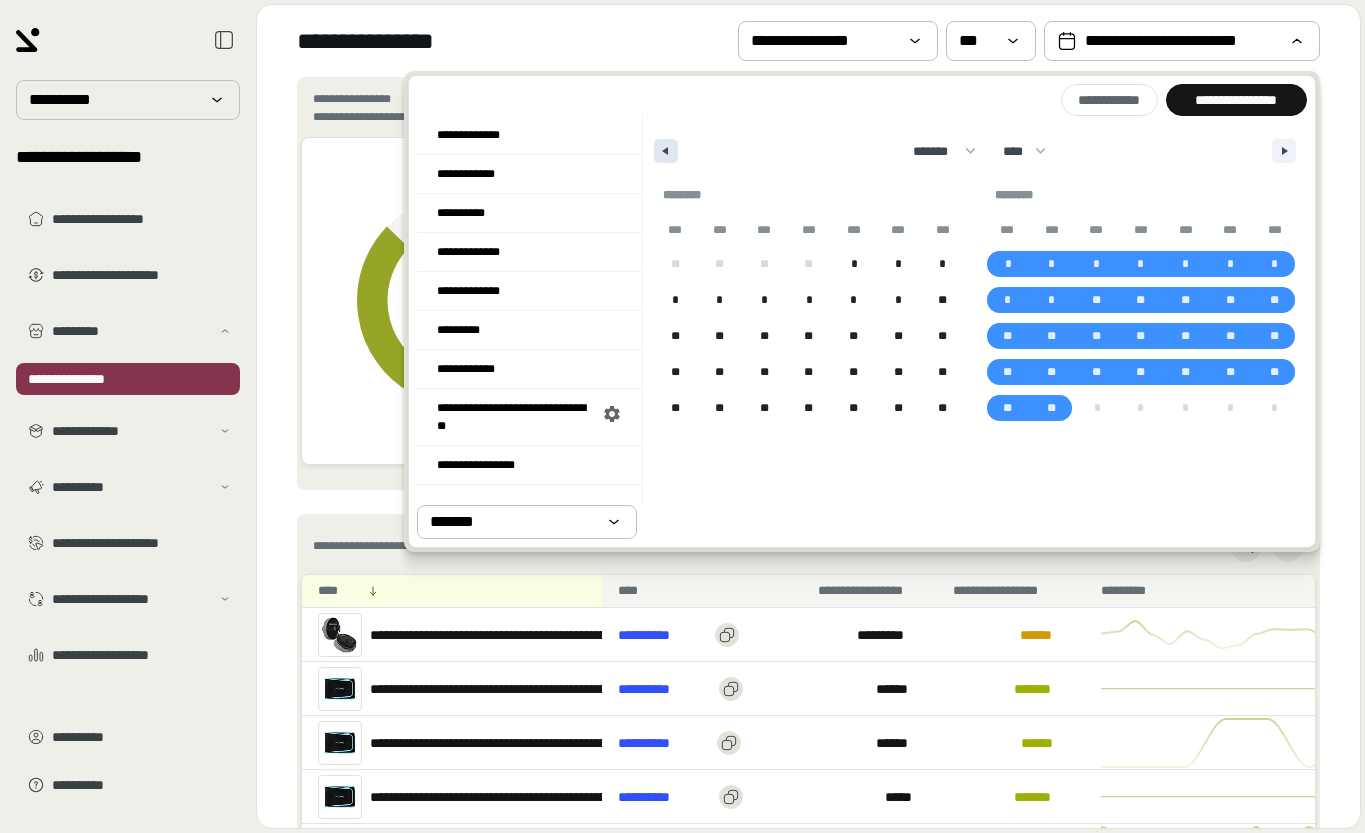 click at bounding box center (666, 151) 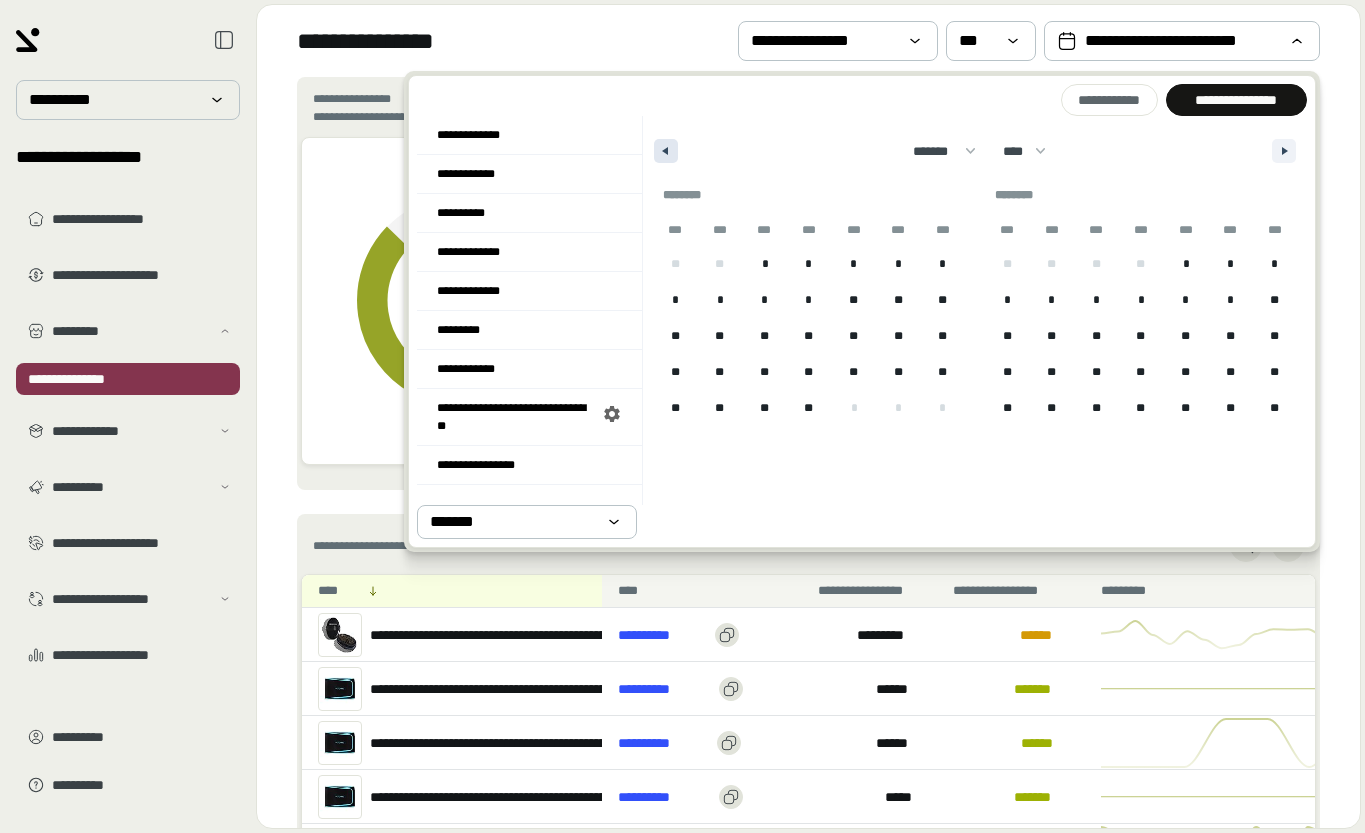 click at bounding box center [666, 151] 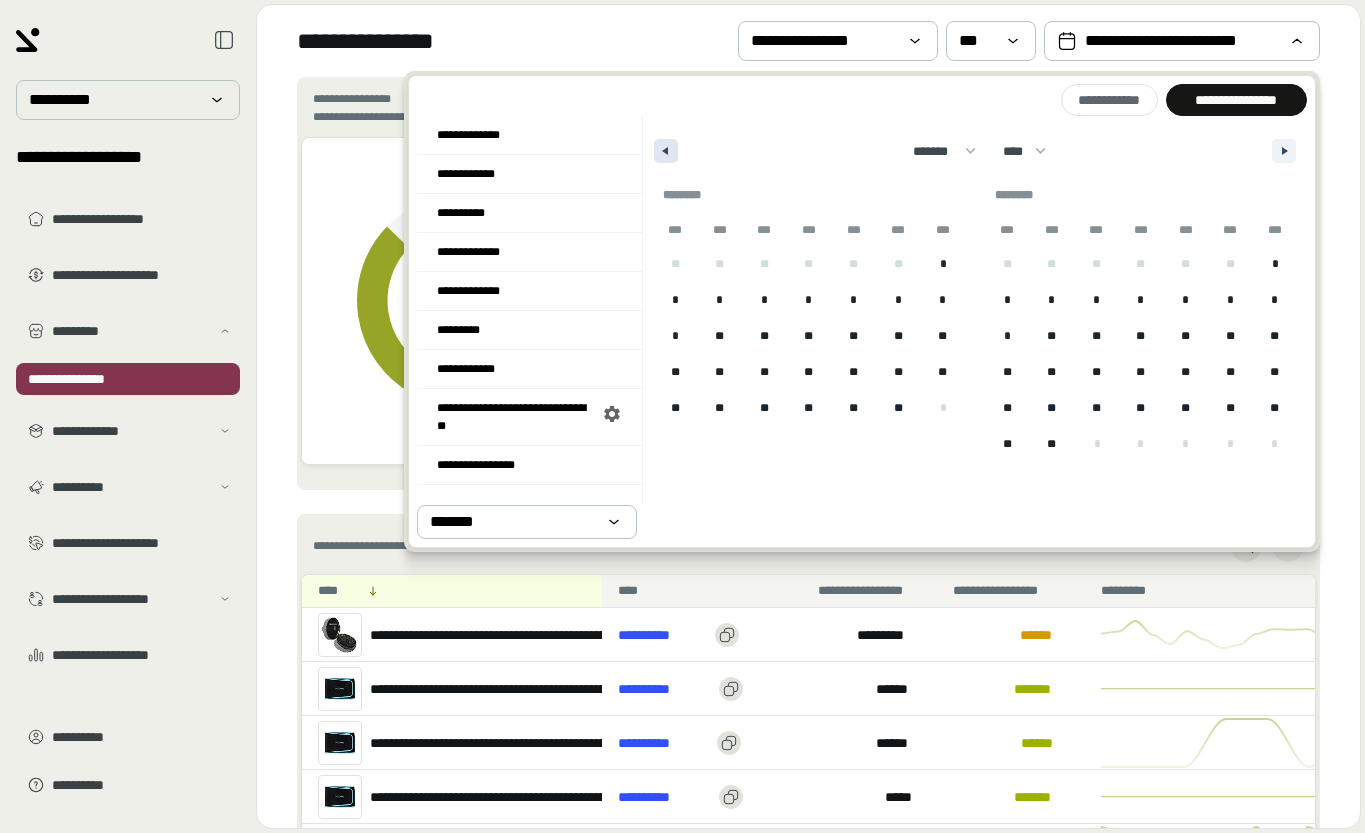 click at bounding box center (666, 151) 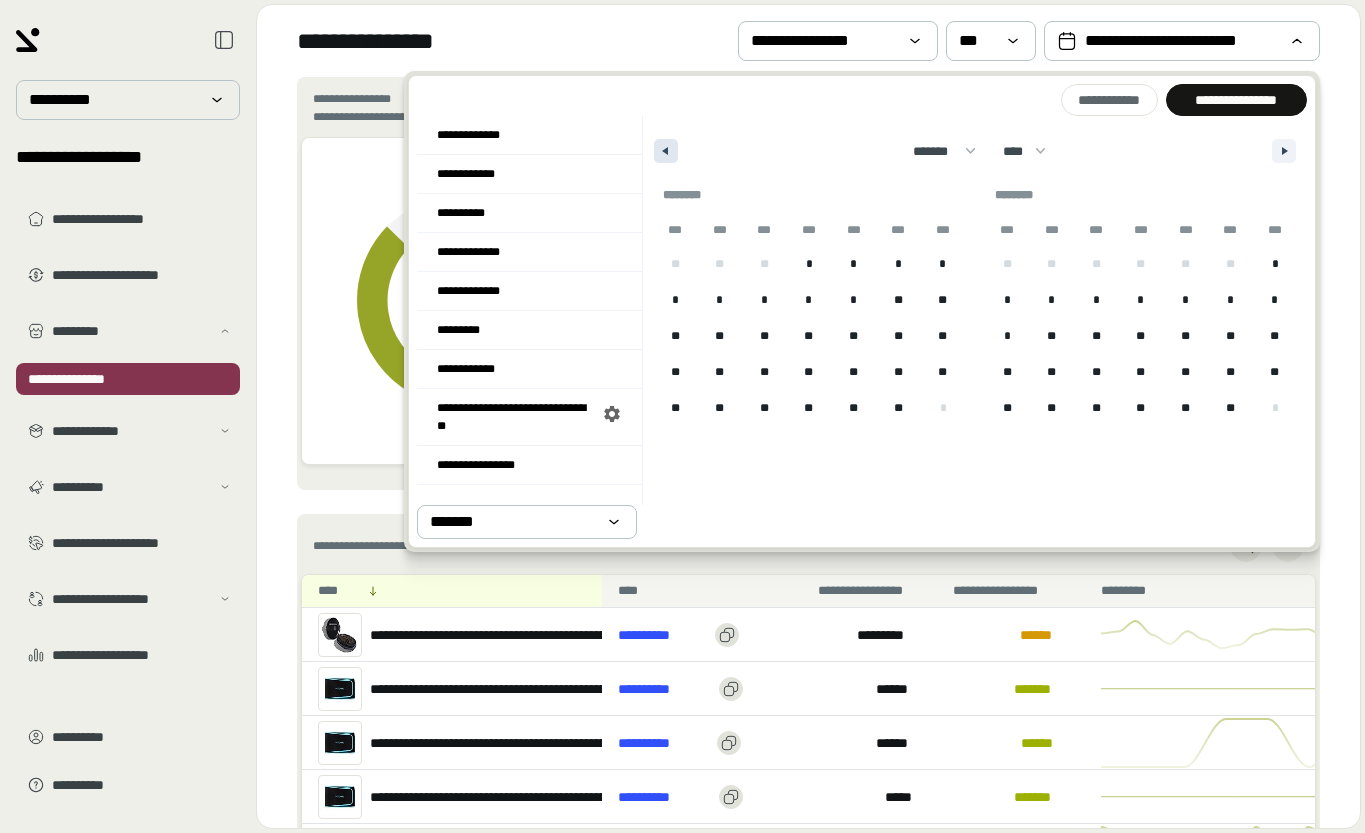 click at bounding box center [666, 151] 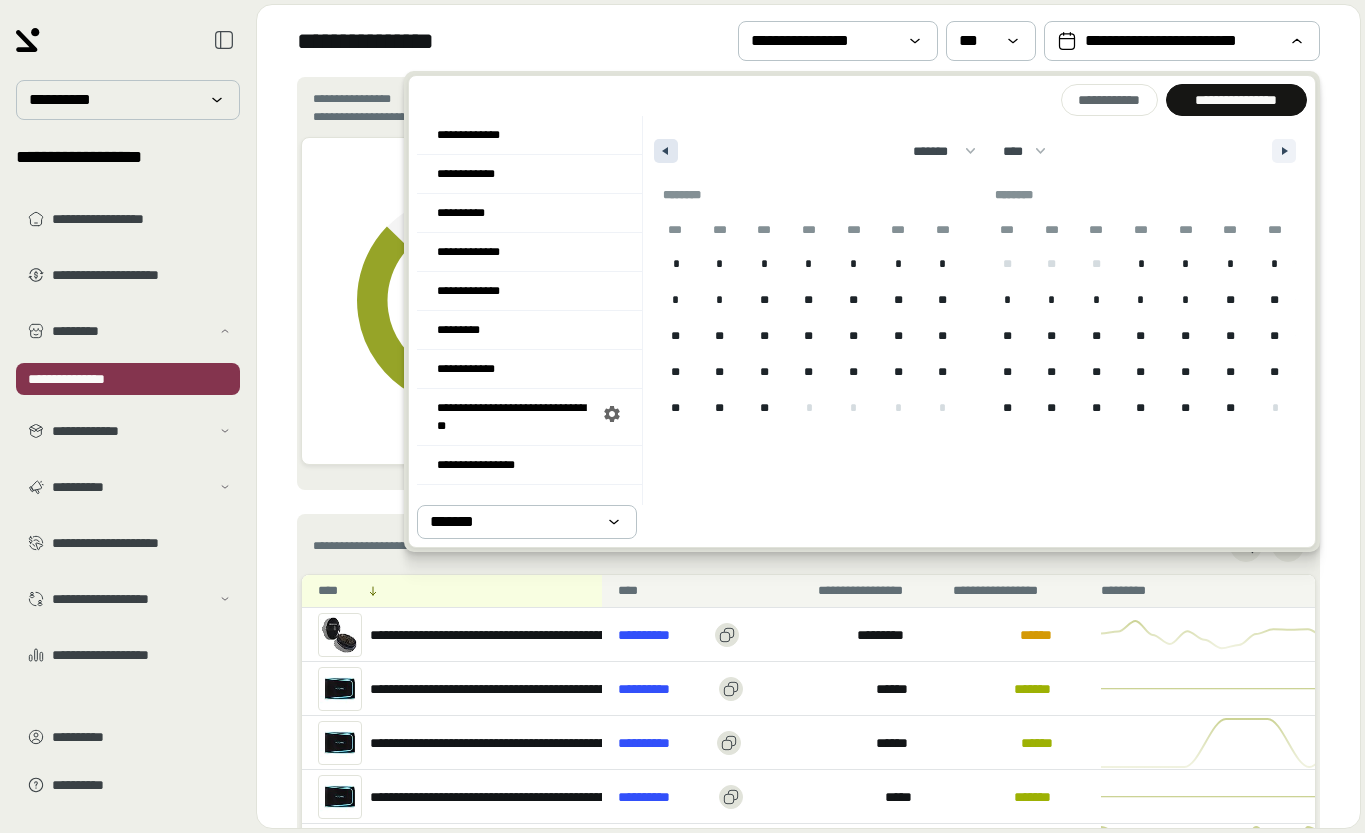 click at bounding box center (666, 151) 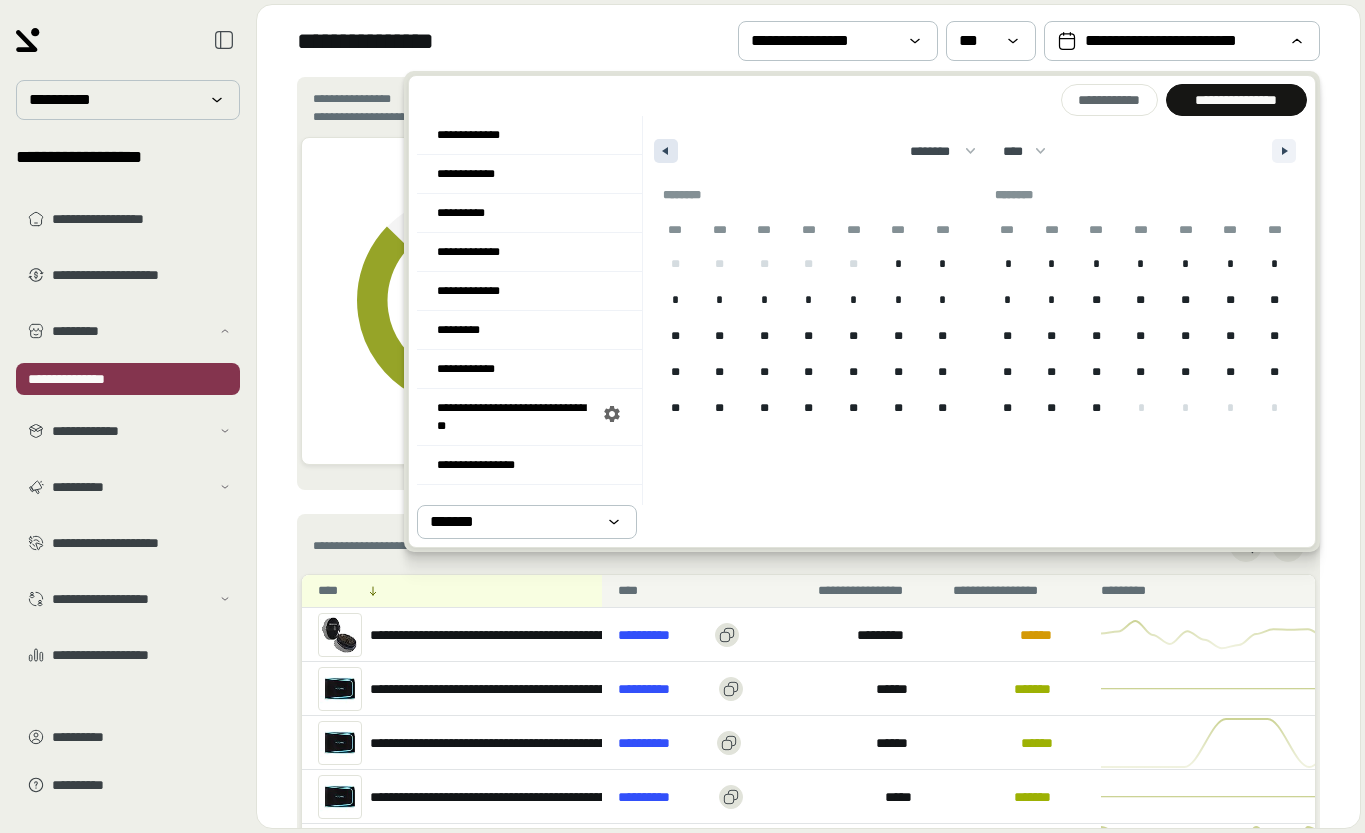 click at bounding box center (666, 151) 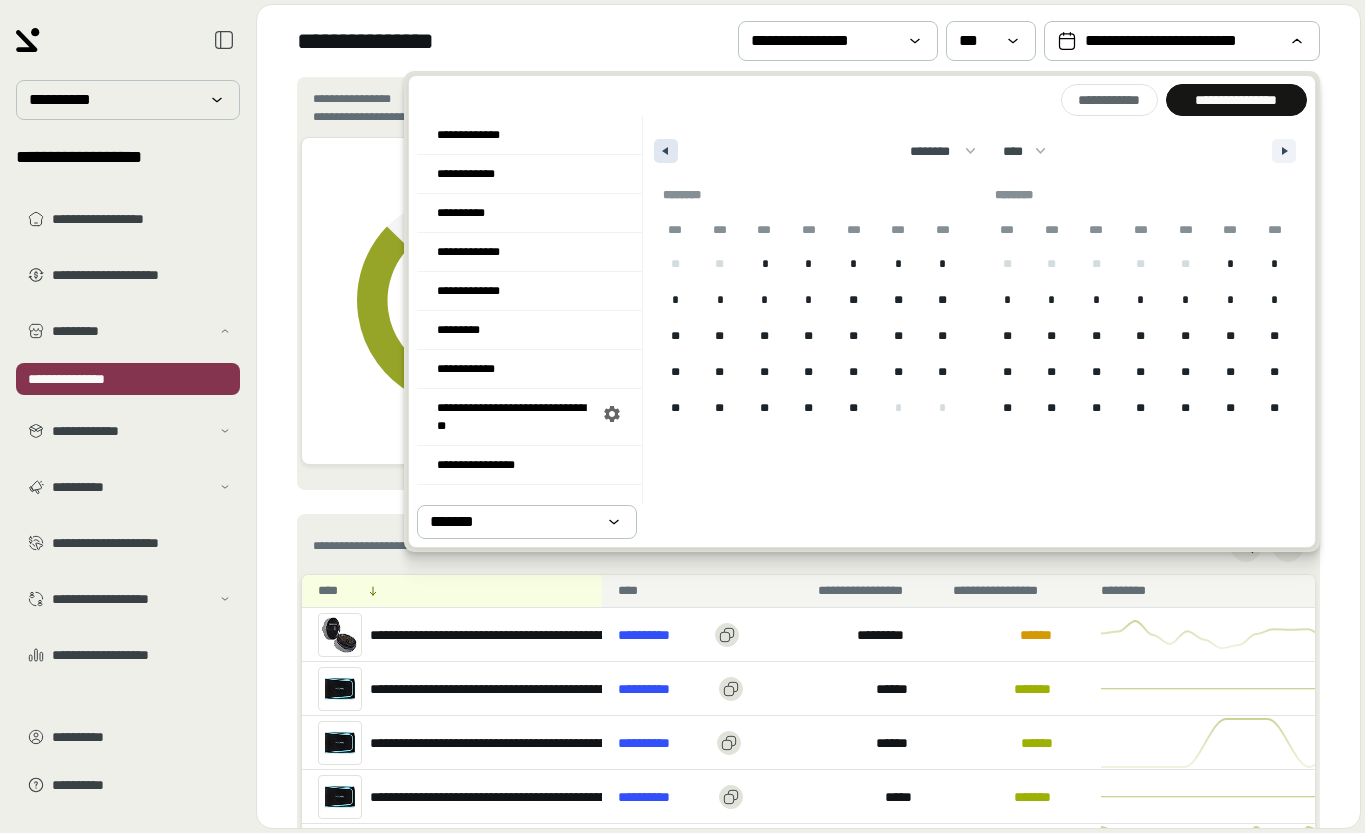 click at bounding box center [666, 151] 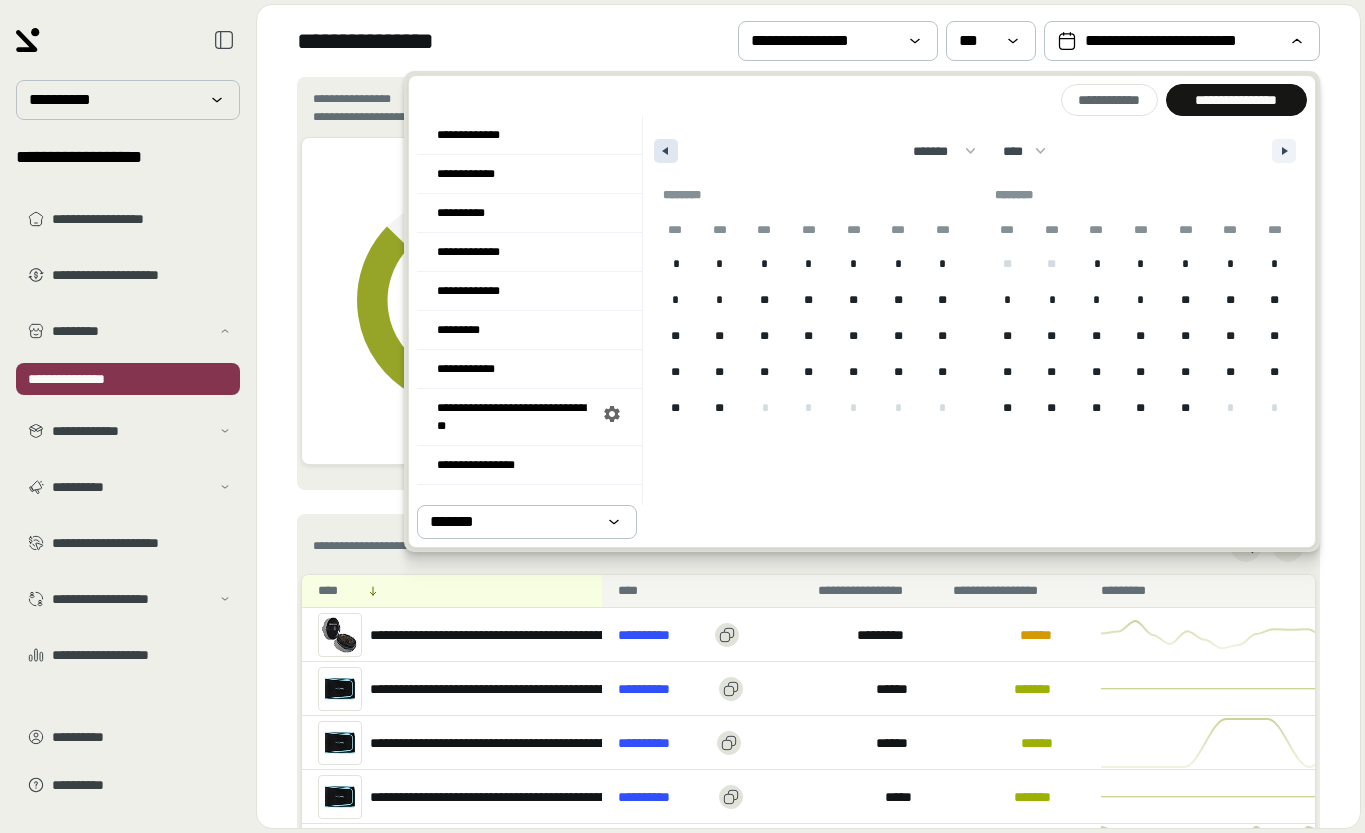 click at bounding box center [666, 151] 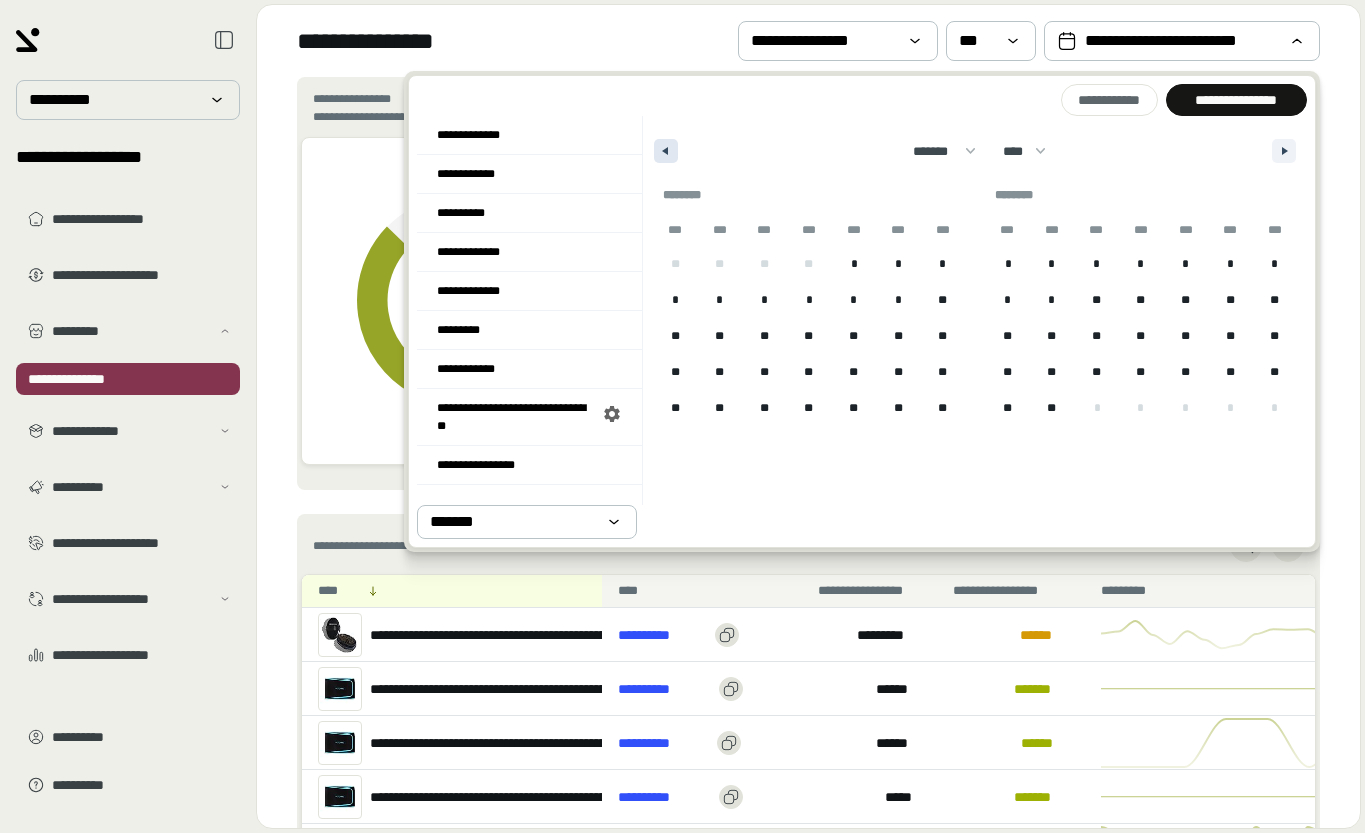 click at bounding box center (666, 151) 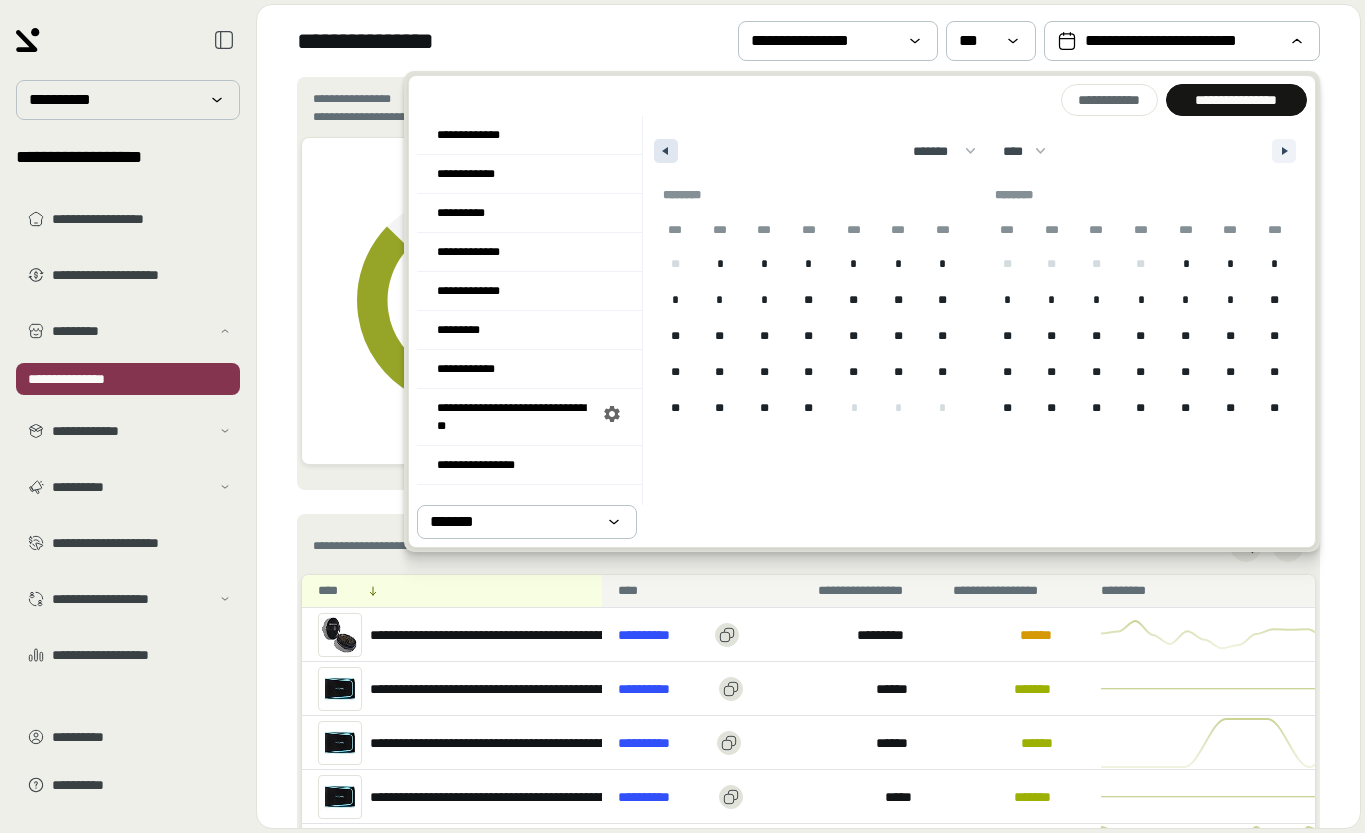 click at bounding box center (666, 151) 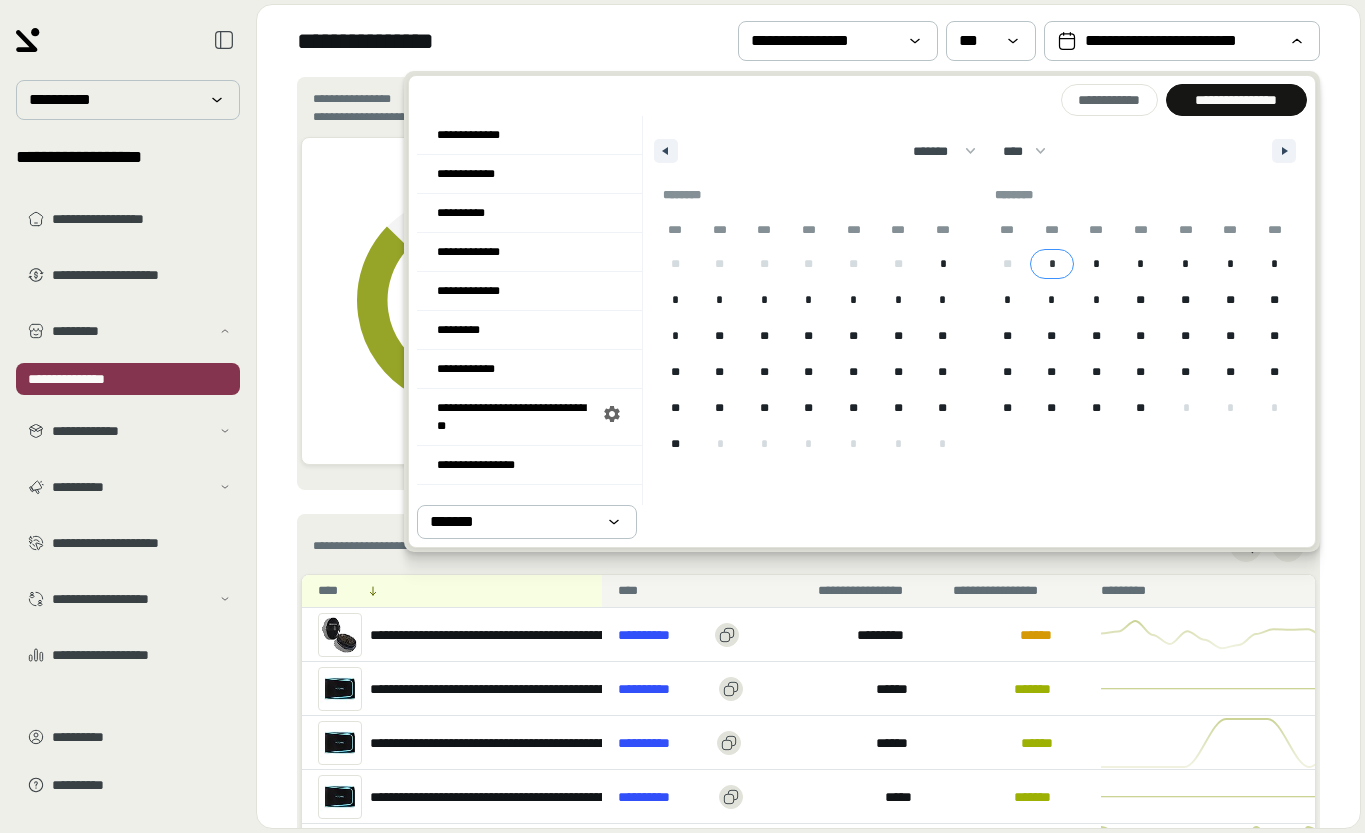 click on "*" at bounding box center [1052, 264] 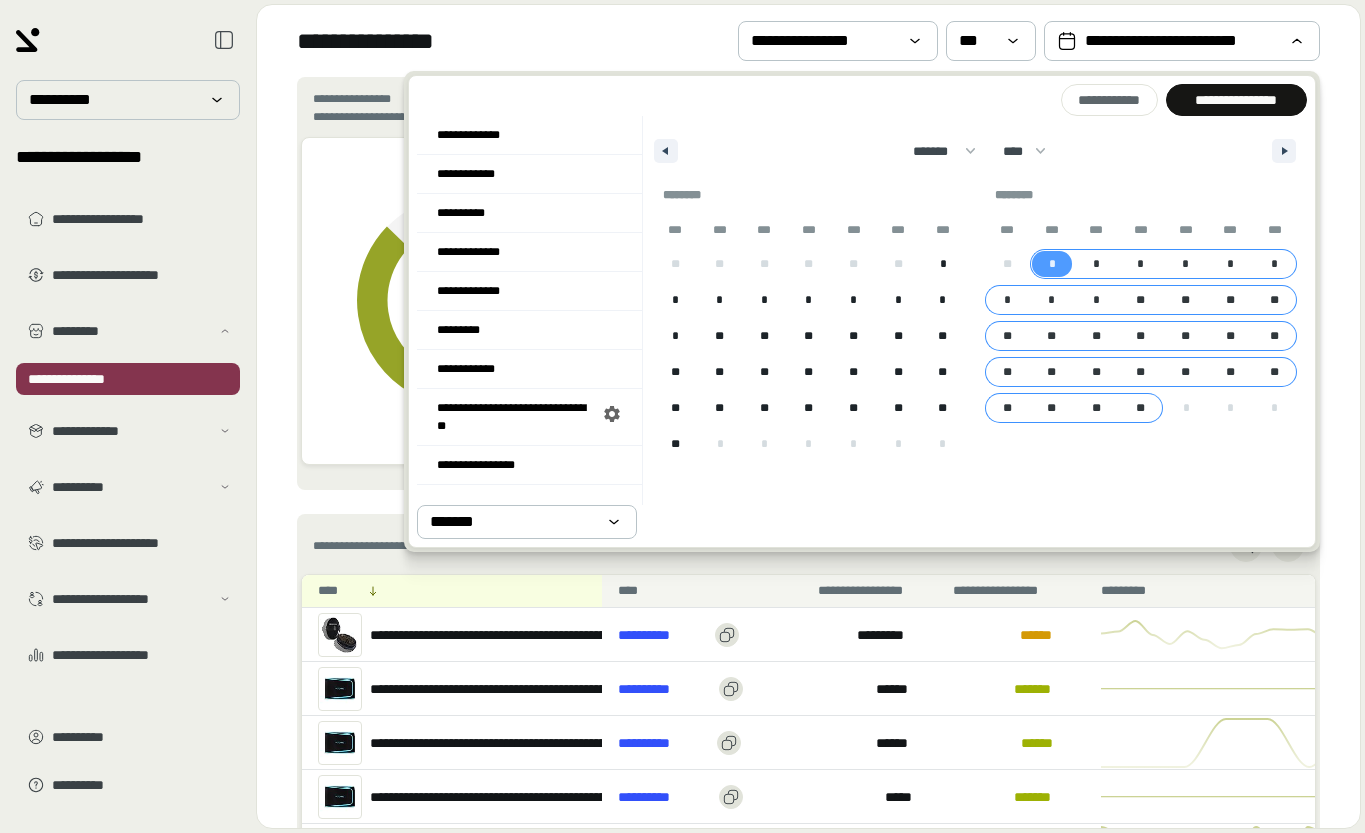 click on "**" at bounding box center (1141, 408) 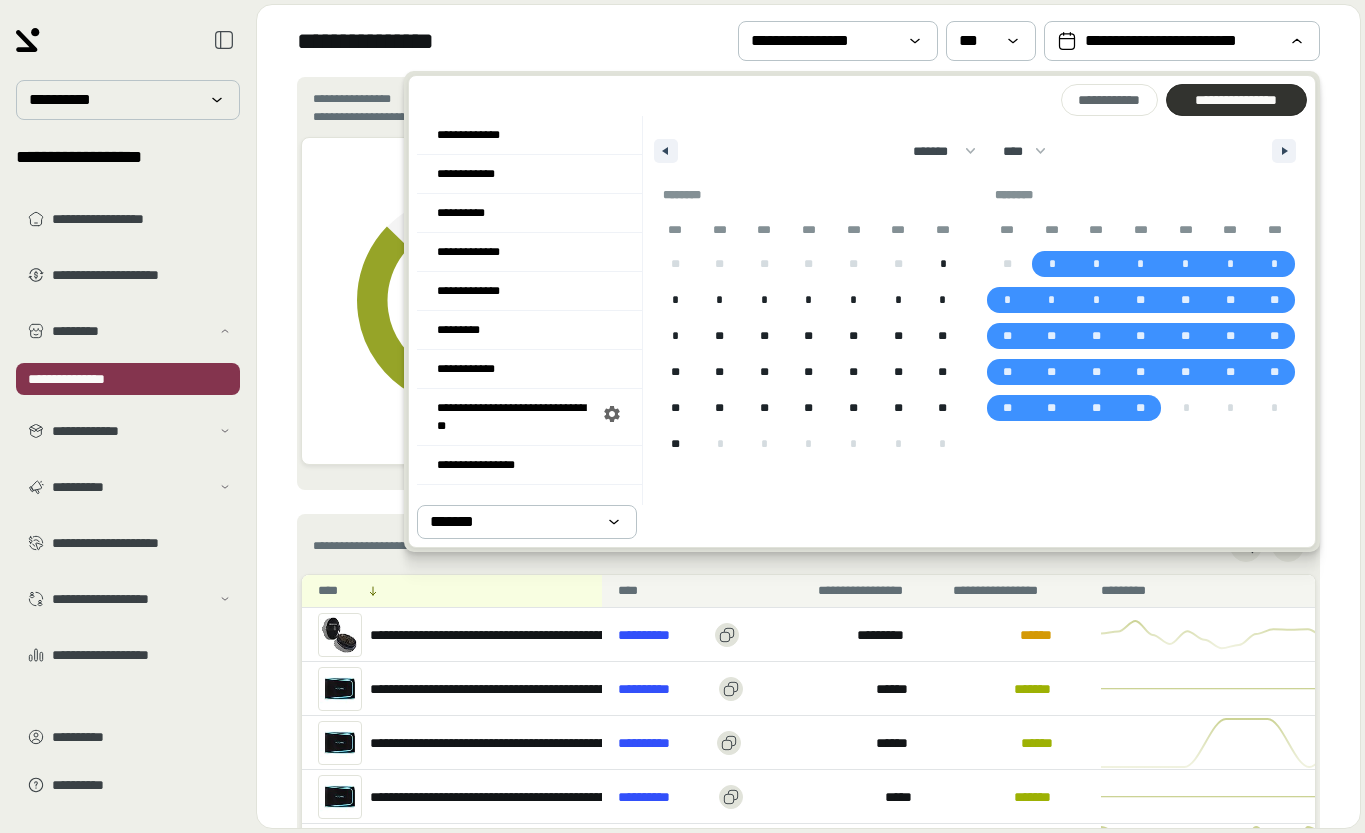 click on "**********" at bounding box center [1236, 100] 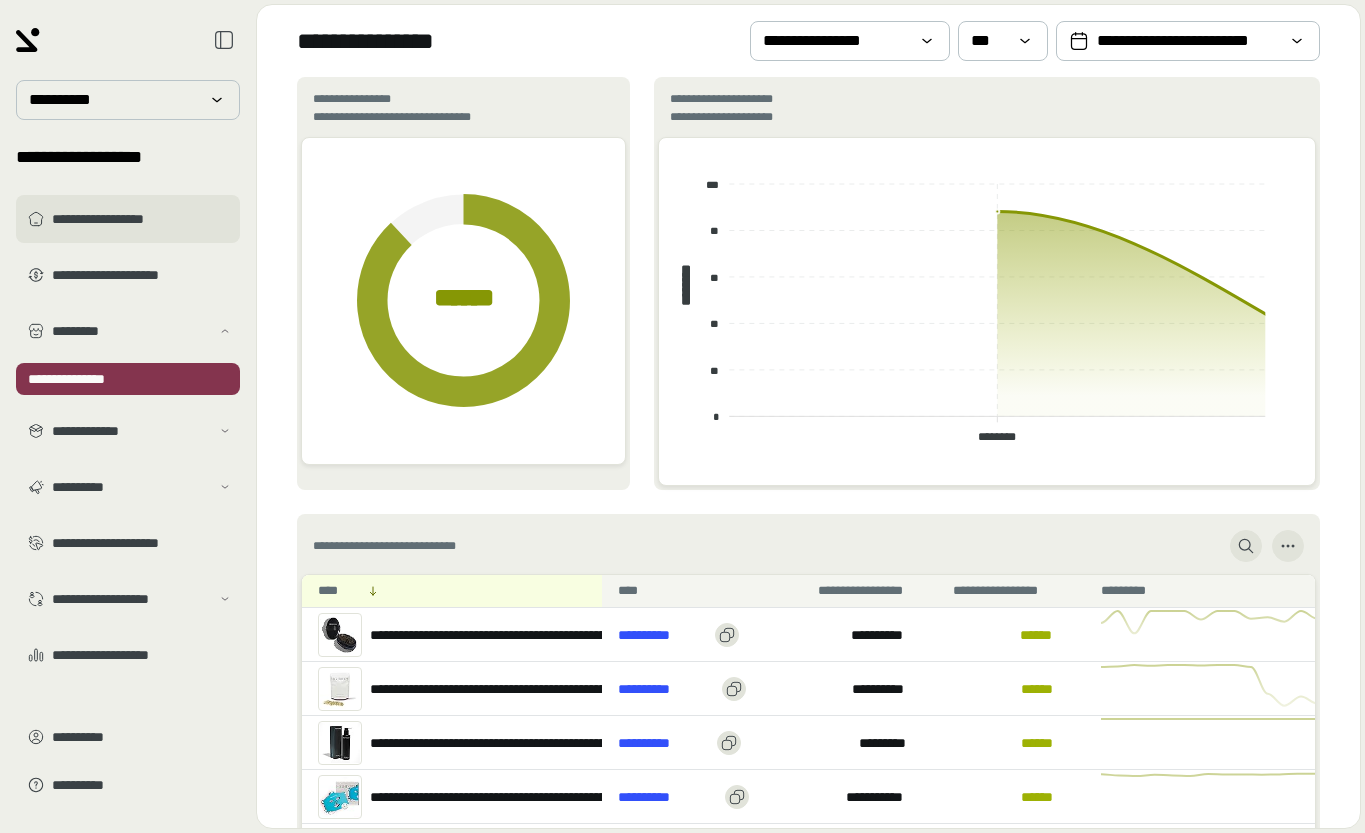 click on "**********" at bounding box center (142, 219) 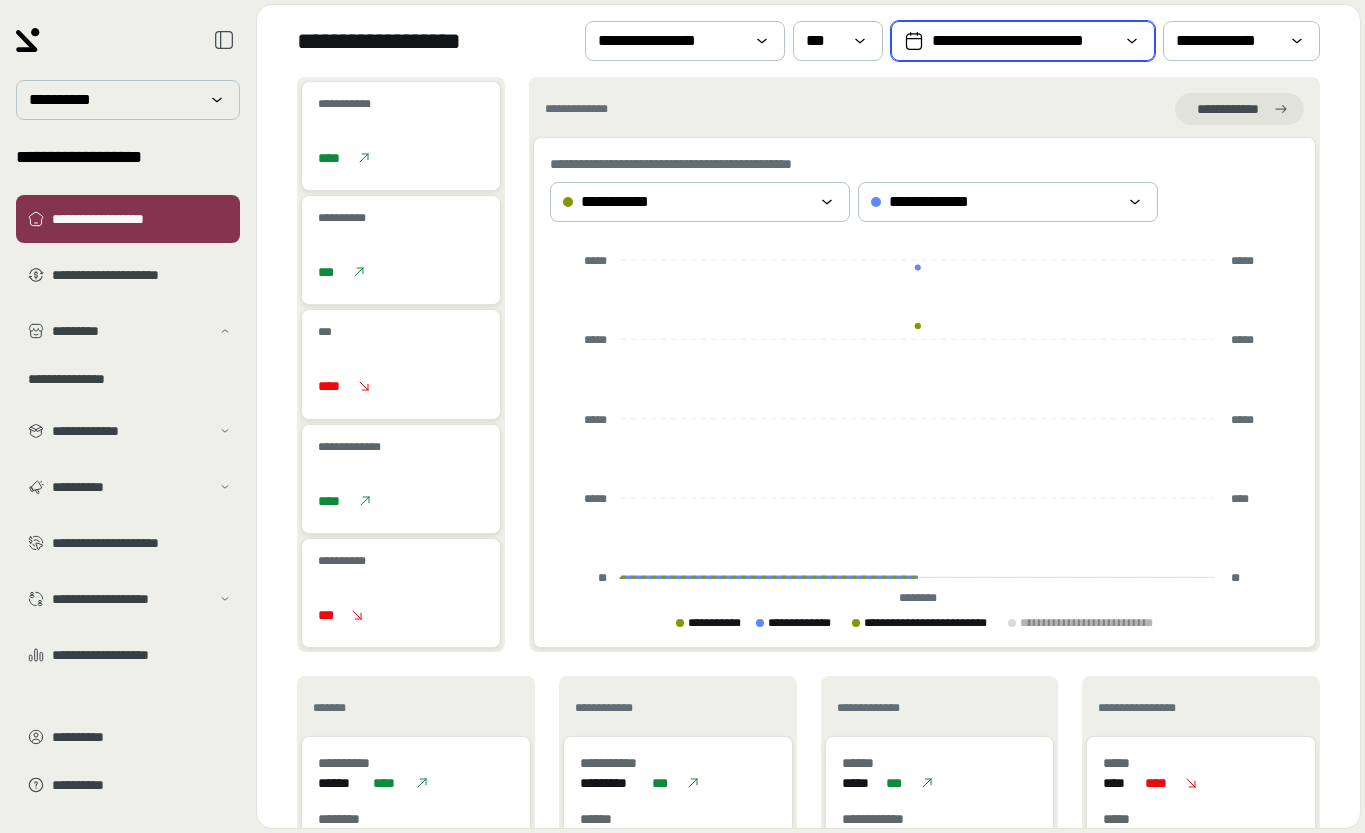 click on "**********" at bounding box center [1023, 41] 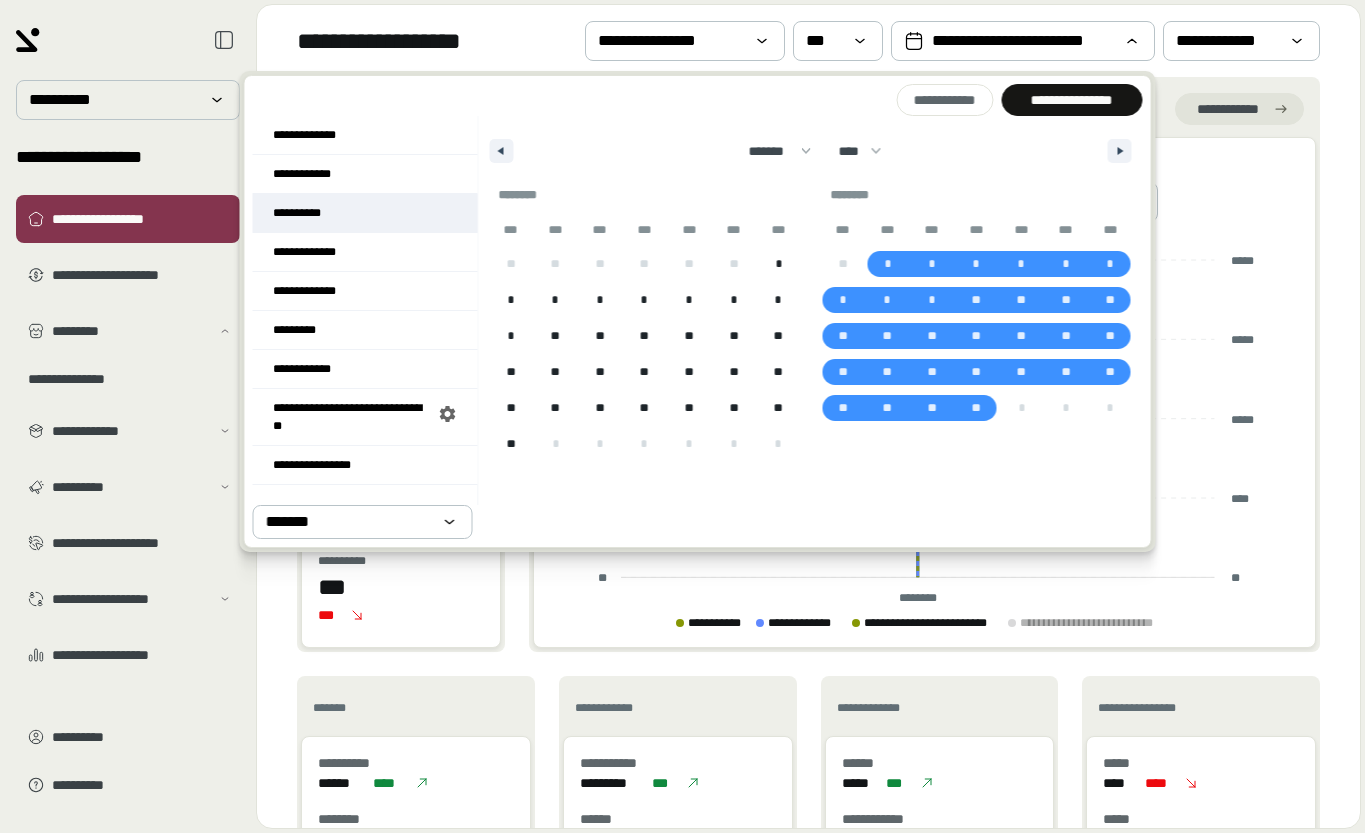 click on "**********" at bounding box center [365, 213] 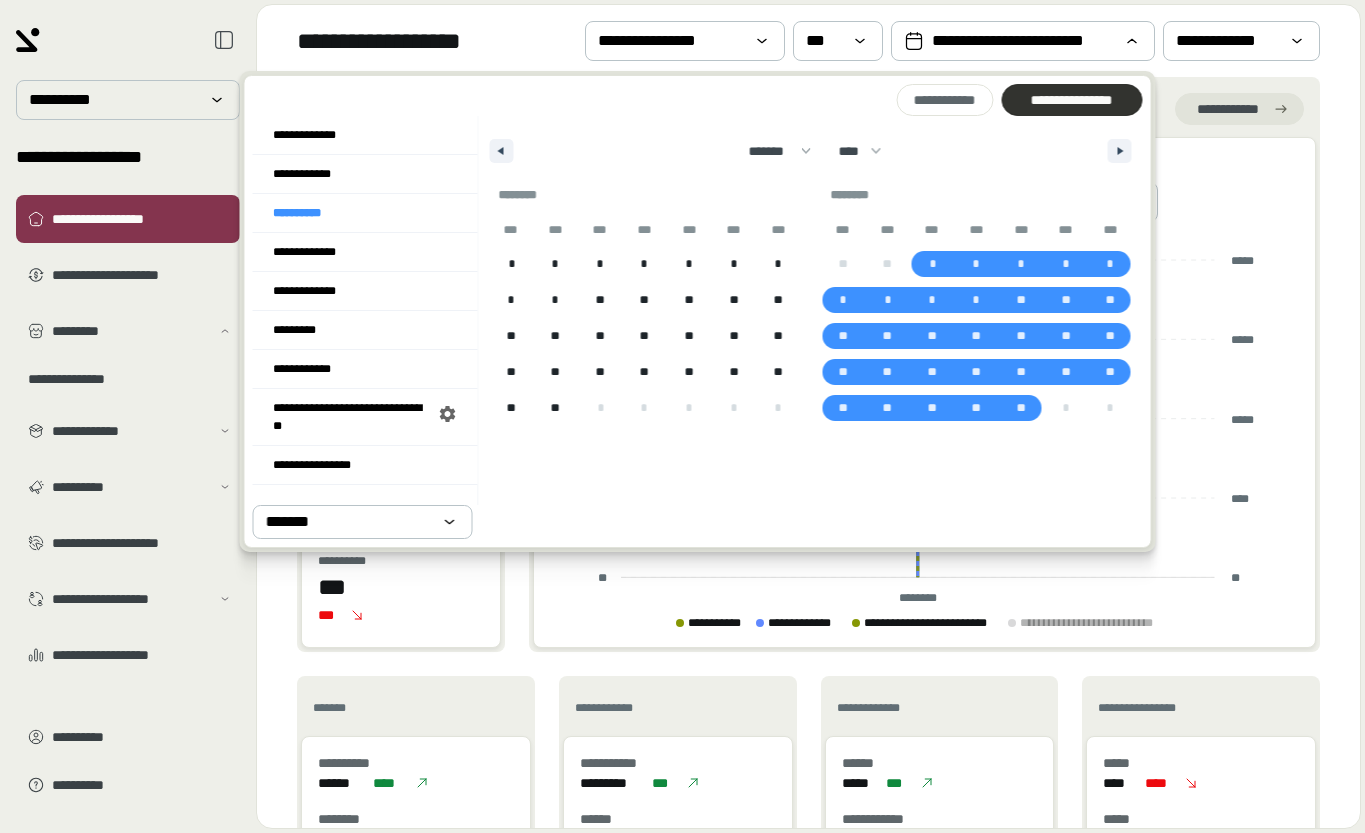 click on "**********" at bounding box center [1071, 100] 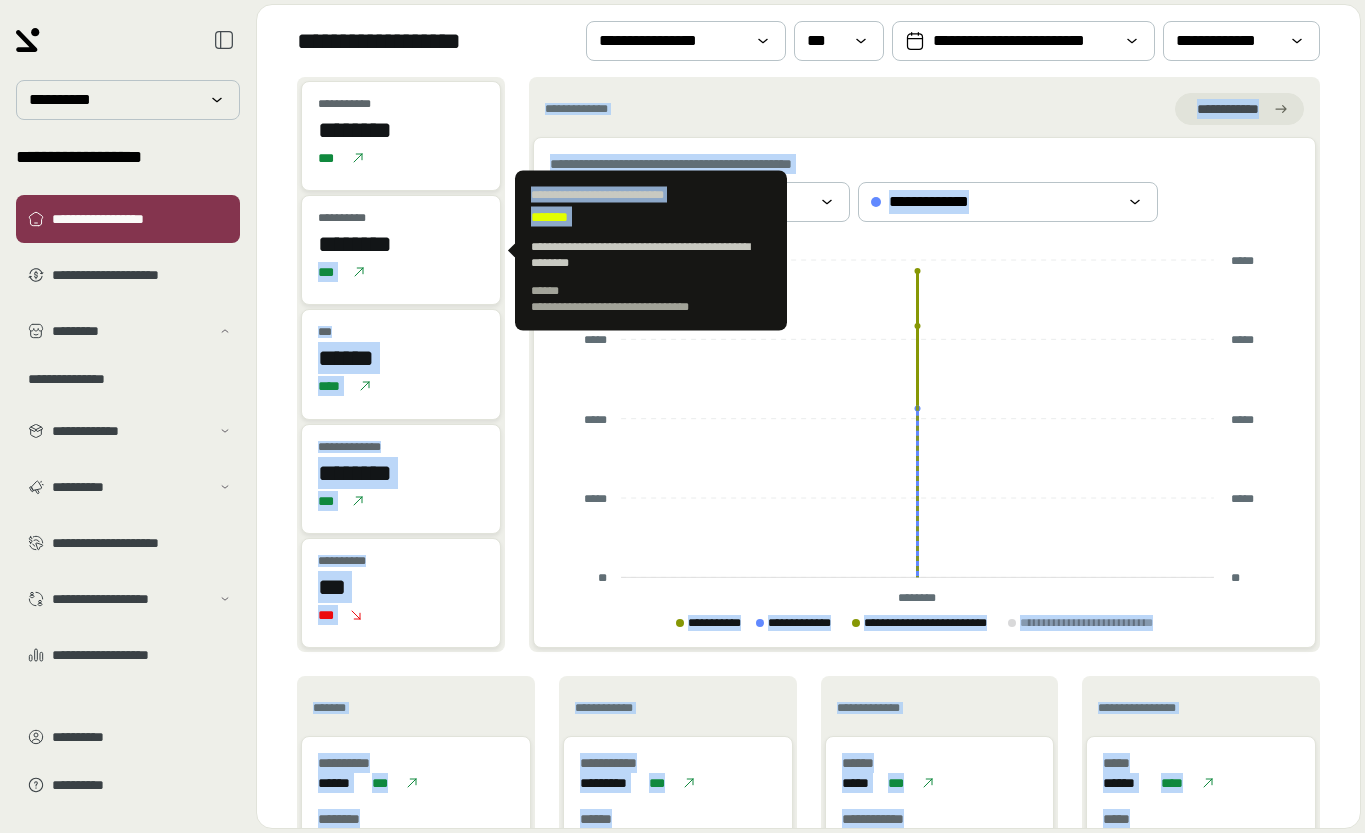 drag, startPoint x: 338, startPoint y: 240, endPoint x: 544, endPoint y: 240, distance: 206 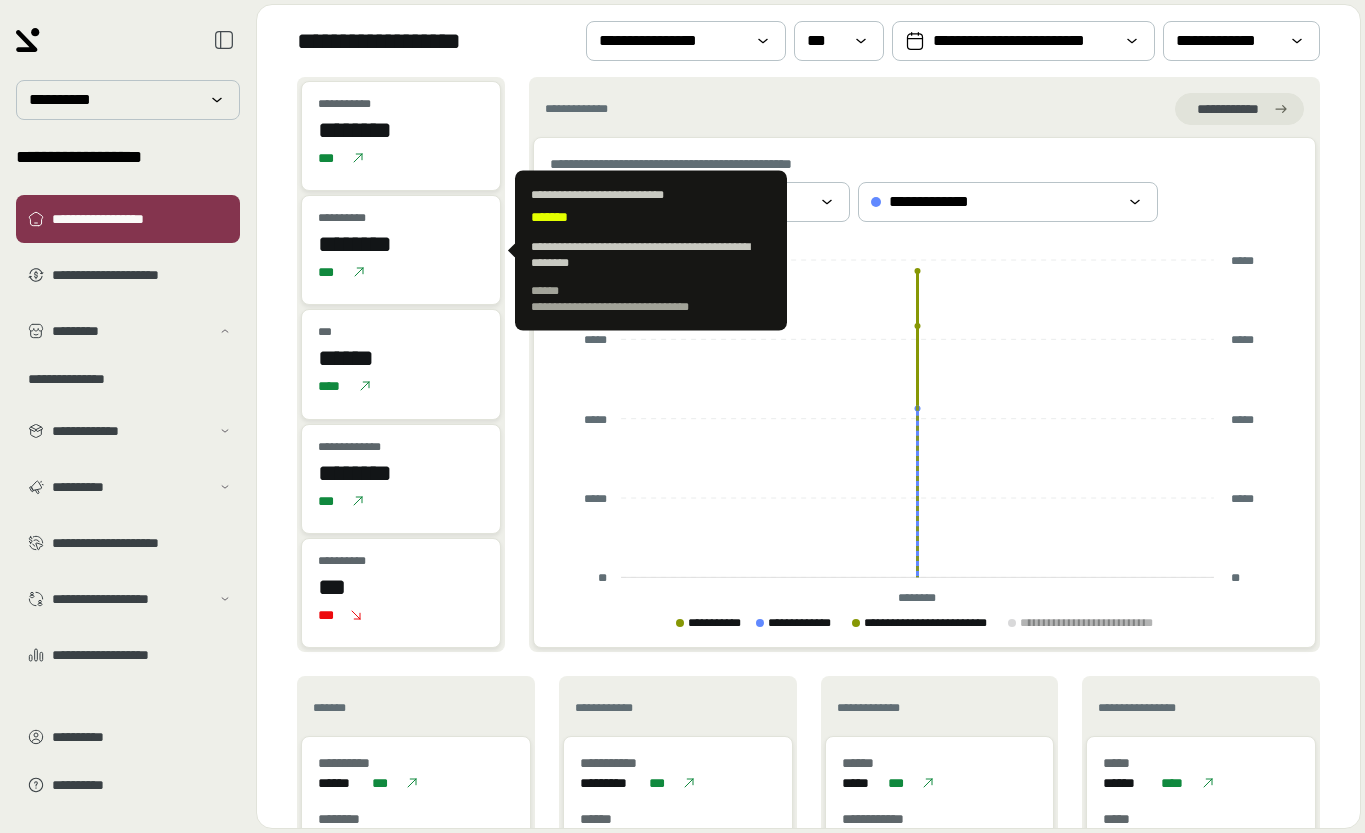 click on "[FIRST] [LAST] [PHONE] [EMAIL] [ADDRESS] [CITY] [STATE] [ZIP] [COUNTRY] [BIRTHDATE] [AGE] [GENDER] [NATIONALITY] [OCCUPATION] [EMPLOYER] [SSN] [PASSPORT] [DRIVERSLICENSE] [CREDITCARD] [CARDNUMBER] [EXPIRY] [CVV] [BANKNAME] [ACCOUNTNUMBER] [ROUTINGNUMBER] [PHONENUMBER] [EMAILADDRESS] [STREETADDRESS] [CITYNAME] [STATENAME] [POSTALCODE] [COUNTRYNAME] [COORDINATES] [HOMEPAGE] [COMPANYNAME] [PRODUCTNAME] [PRICE] [CURRENCY] [DATE] [TIME] [YEAR] [MONTH] [DAY] [HOUR] [MINUTE] [SECOND] [DAYOFWEEK] [HOLIDAY] [EVENTNAME] [EVENTDATE] [EVENTTIME] [EVENTLOCATION] [EVENTORGANIZER] [EVENTATTENDEES] [EVENTDESCRIPTION] [EVENTID] [EVENTSTATUS] [EVENTTYPE] [EVENTPRIORITY] [EVENTCATEGORY] [EVENTTAGS] [EVENTNOTES] [EVENTURL] [EVENTIMAGE] [EVENTVIDEO] [EVENTAUDIO] [EVENTDOCUMENT] [EVENTCONTACT] [EVENTEMAIL] [EVENTPHONE] [EVENTADDRESS] [EVENTCITY] [EVENTSTATE] [EVENTZIP] [EVENTCOUNTRY] [EVENTCOORDINATES] [EVENTHOMEPAGE] [EVENTCOMPANYNAME] [EVENTPRODUCTNAME] [EVENTPRICE] [EVENTCURRENCY] [EVENTDATE] [EVENTTIME] [EVENTYEAR] [EVENTMONTH] [EVENTDAY] [EVENTHOUR] [EVENTMINUTE] [EVENTSECOND] [EVENTDAYOFWEEK] [EVENTHOLIDAY] [EVENTEVENTNAME] [EVENTEVENTDATE] [EVENTEVENTTIME] [EVENTEVENTLOCATION] [EVENTEVENTORGANIZER] [EVENTEVENTATTENDEES] [EVENTEVENTDESCRIPTION] [EVENTEVENTID] [EVENTEVENTSTATUS] [EVENTEVENTTYPE] [EVENTEVENTPRIORITY] [EVENTEVENTCATEGORY] [EVENTEVENTTAGS] [EVENTEVENTNOTES] [EVENTEVENTURL] [EVENTEVENTIMAGE] [EVENTEVENTVIDEO] [EVENTEVENTAUDIO] [EVENTEVENTDOCUMENT] [EVENTEVENTCONTACT] [EVENTEVENTEMAIL] [EVENTEVENTPHONE] [EVENTEVENTADDRESS] [EVENTEVENTCITY] [EVENTEVENTSTATE] [EVENTEVENTZIP] [EVENTEVENTCOUNTRY] [EVENTEVENTCOORDINATES] [EVENTEVENTHOMEPAGE] [EVENTEVENTCOMPANYNAME] [EVENTEVENTPRODUCTNAME] [EVENTEVENTPRICE] [EVENTEVENTCURRENCY] [EVENTEVENTDATE] [EVENTEVENTTIME] [EVENTEVENTYEAR] [EVENTEVENTMONTH] [EVENTEVENTDAY] [EVENTEVENTHOUR] [EVENTEVENTMINUTE] [EVENTEVENTSECOND] [EVENTEVENTDAYOFWEEK] [EVENTEVENTHOLIDAY] [EVENTEVENTEVENTNAME] [EVENTEVENTEVENTDATE] [EVENTEVENTEVENTTIME] [EVENTEVENTEVENTLOCATION] [EVENTEVENTEVENTORGANIZER] [EVENTEVENTEVENTATTENDEES] [EVENTEVENTEVENTDESCRIPTION] [EVENTEVENTEVENTID] [EVENTEVENTEVENTSTATUS] [EVENTEVENTEVENTTYPE] [EVENTEVENTEVENTPRIORITY] [EVENTEVENTEVENTCATEGORY] [EVENTEVENTEVENTTAGS] [EVENTEVENTEVENTNOTES] [EVENTEVENTEVENTURL] [EVENTEVENTEVENTIMAGE] [EVENTEVENTEVENTVIDEO] [EVENTEVENTEVENTAUDIO] [EVENTEVENTEVENTDOCUMENT] [EVENTEVENTEVENTCONTACT] [EVENTEVENTEVENTEMAIL] [EVENTEVENTEVENTPHONE] [EVENTEVENTEVENTADDRESS] [EVENTEVENTEVENTCITY] [EVENTEVENTEVENTSTATE] [EVENTEVENTEVENTZIP] [EVENTEVENTEVENTCOUNTRY] [EVENTEVENTEVENTCOORDINATES] [EVENTEVENTEVENTHOMEPAGE] [EVENTEVENTEVENTCOMPANYNAME] [EVENTEVENTEVENTPRODUCTNAME] [EVENTEVENTEVENTPRICE] [EVENTEVENTEVENTCURRENCY] [EVENTEVENTEVENTDATE] [EVENTEVENTEVENTTIME] [EVENTEVENTEVENTYEAR] [EVENTEVENTEVENTMONTH] [EVENTEVENTEVENTDAY] [EVENTEVENTEVENTHOUR] [EVENTEVENTEVENTMINUTE] [EVENTEVENTEVENTSECOND] [EVENTEVENTEVENTDAYOFWEEK] [EVENTEVENTEVENTHOLIDAY]" at bounding box center (644, 251) 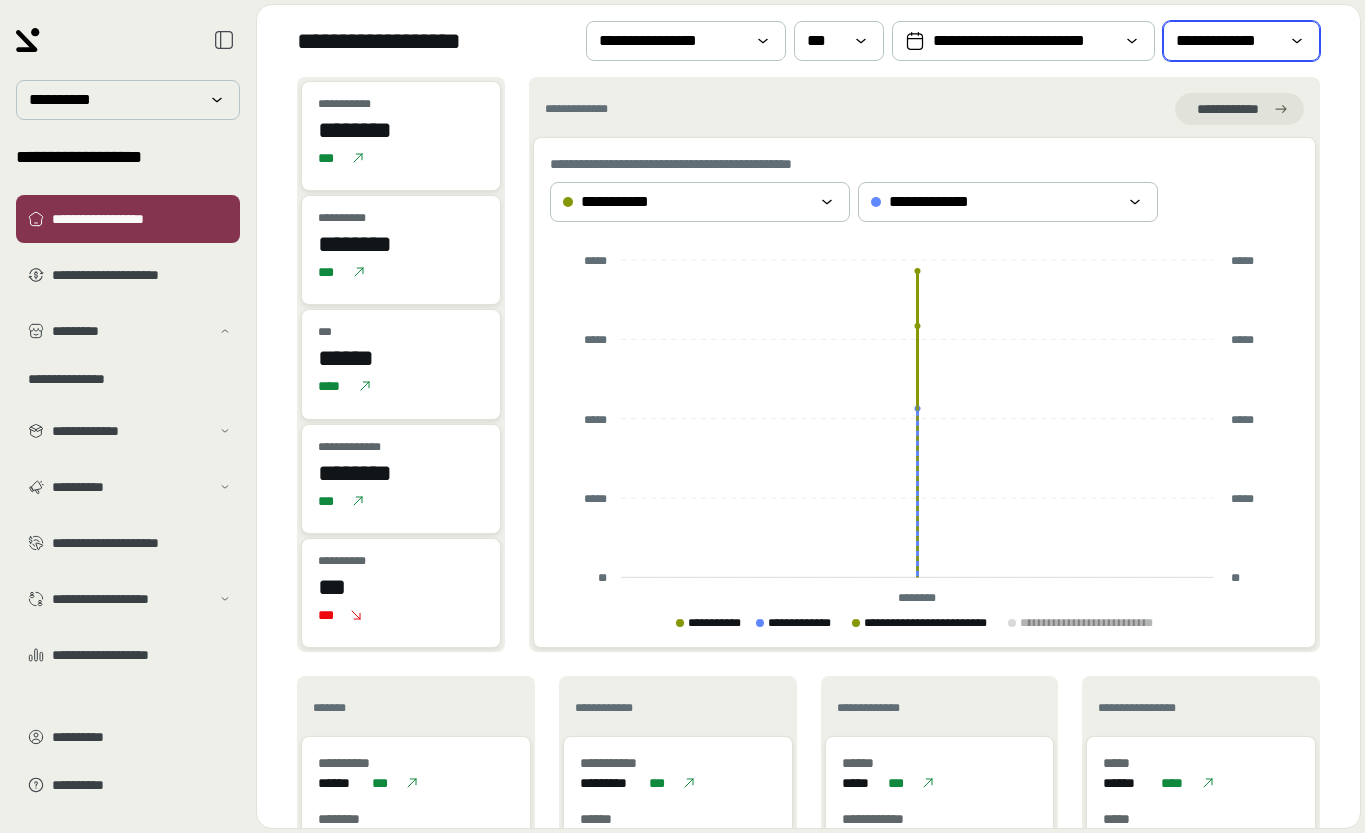 click on "**********" at bounding box center (1227, 41) 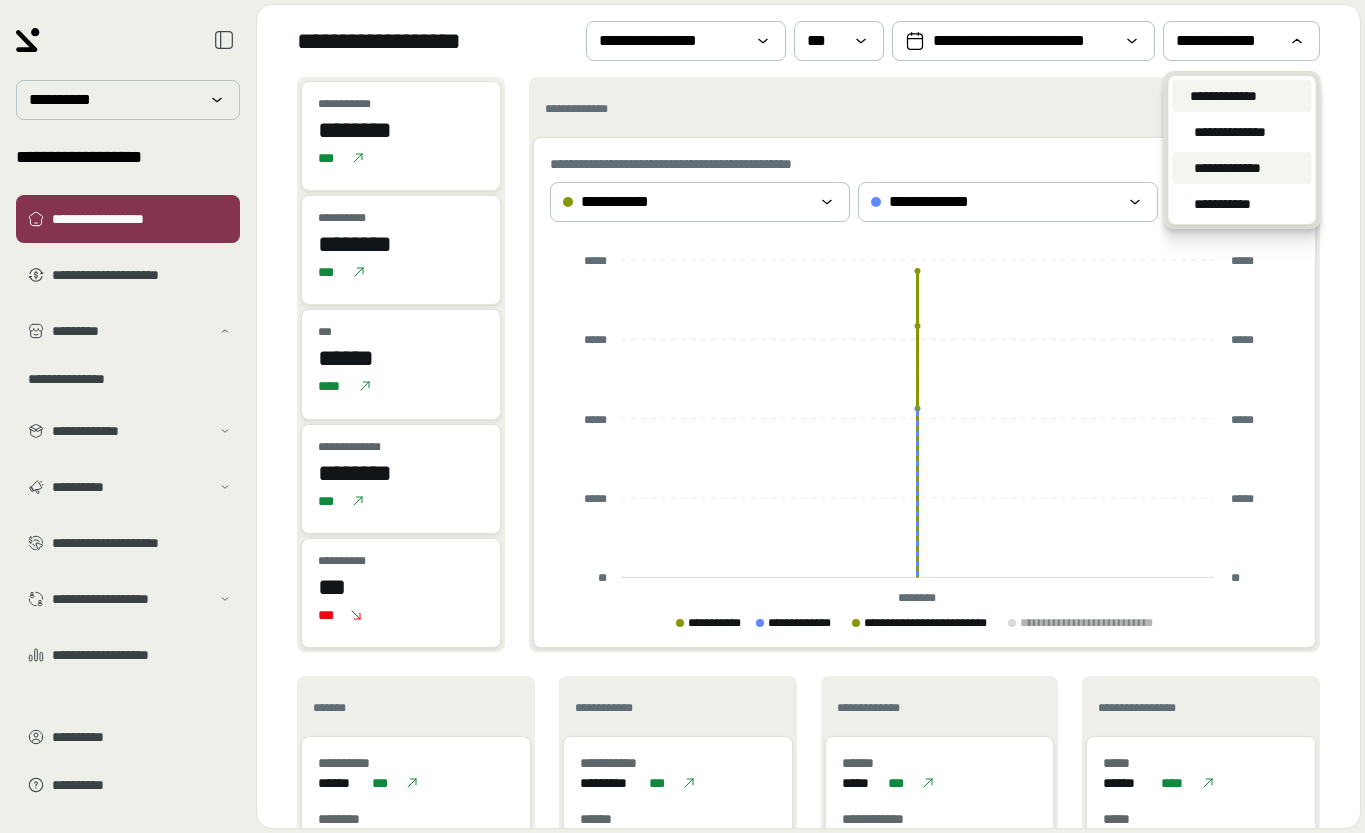 click on "**********" at bounding box center (1224, 96) 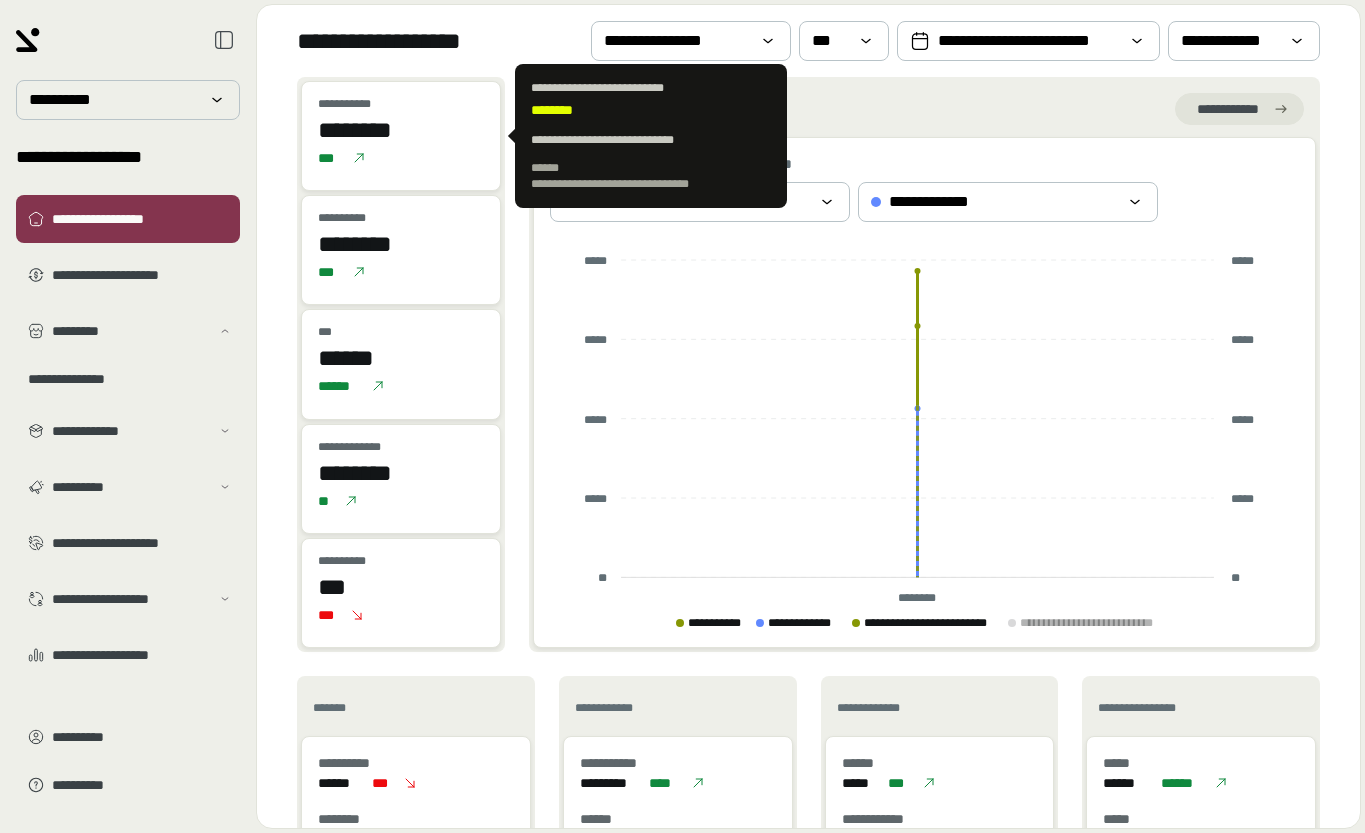 click on "********" at bounding box center (401, 130) 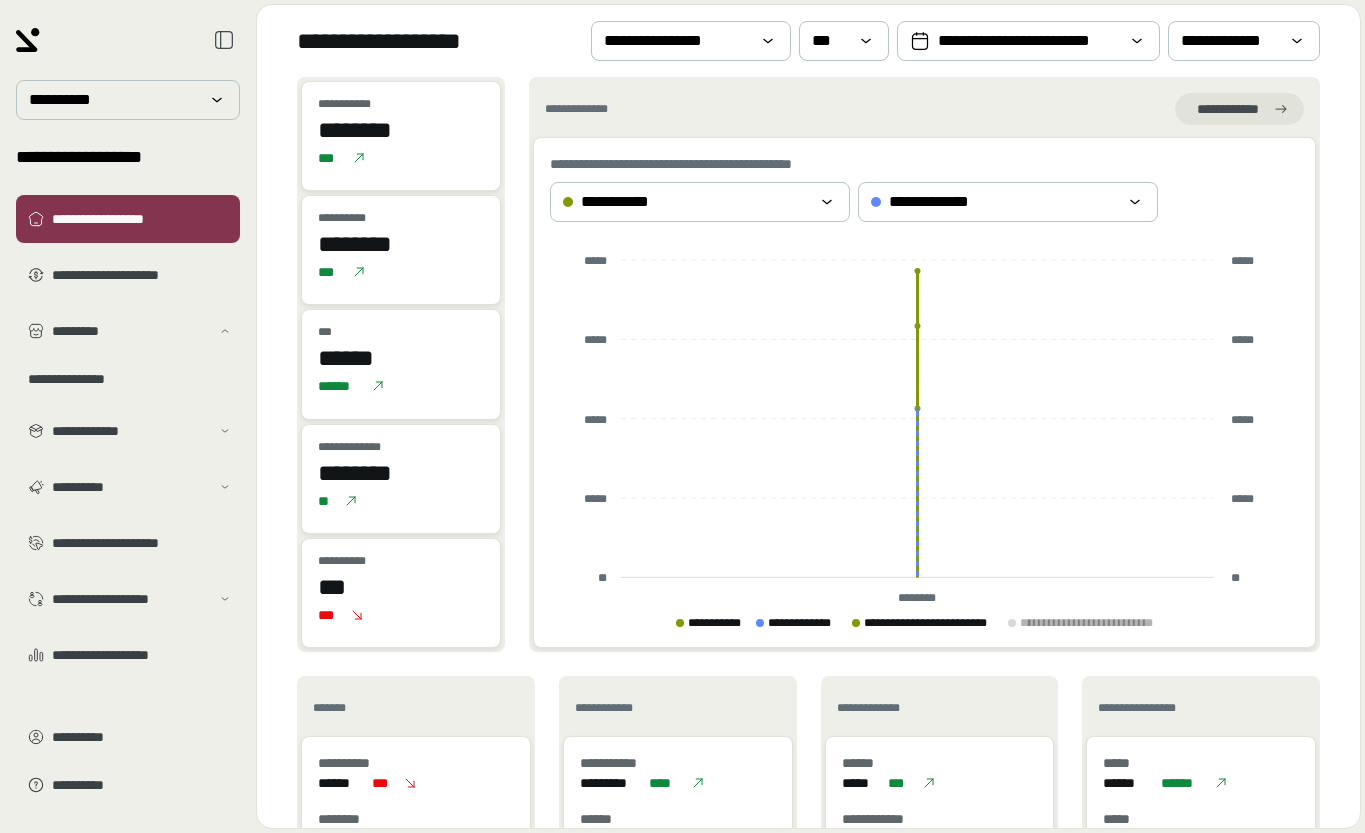 click on "**********" at bounding box center [808, 41] 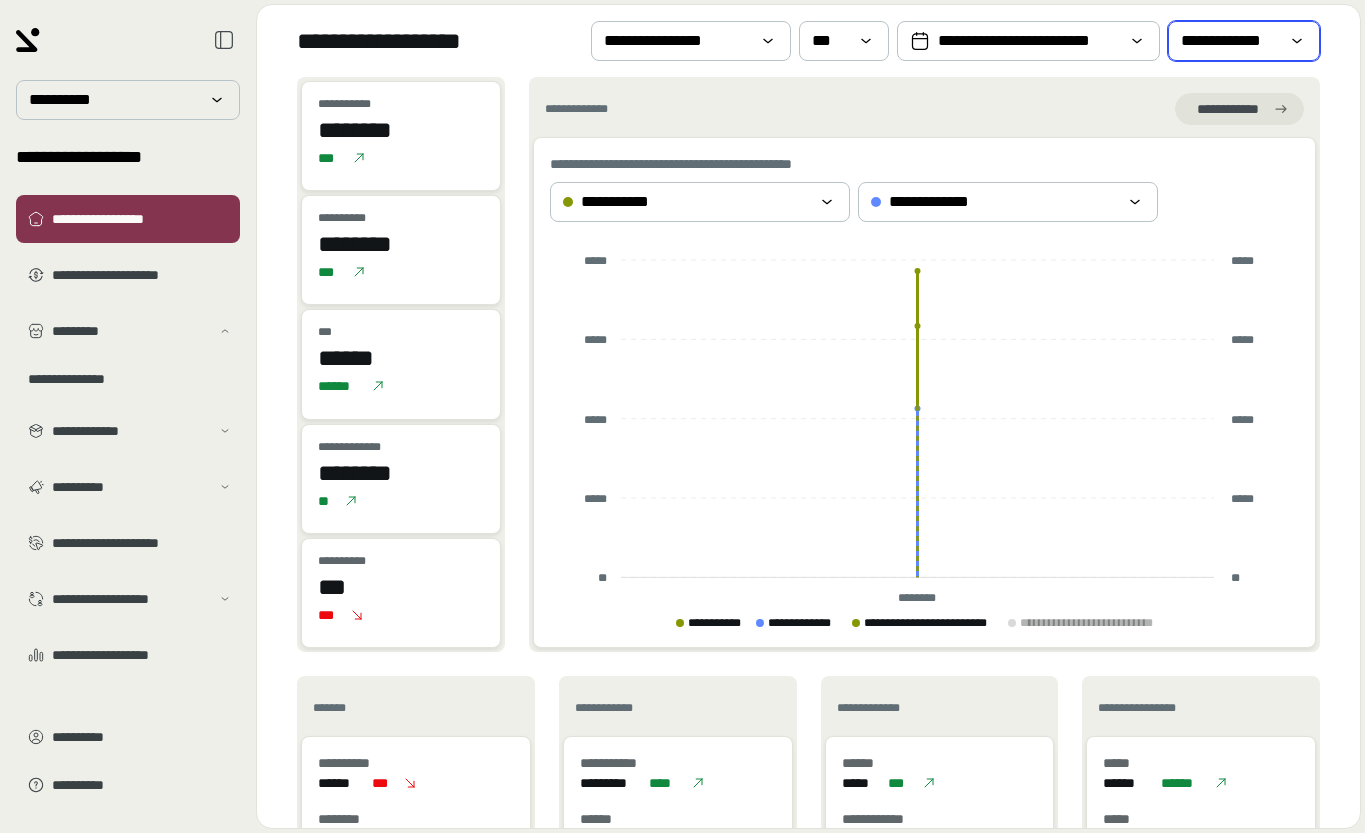 click on "**********" at bounding box center (1230, 41) 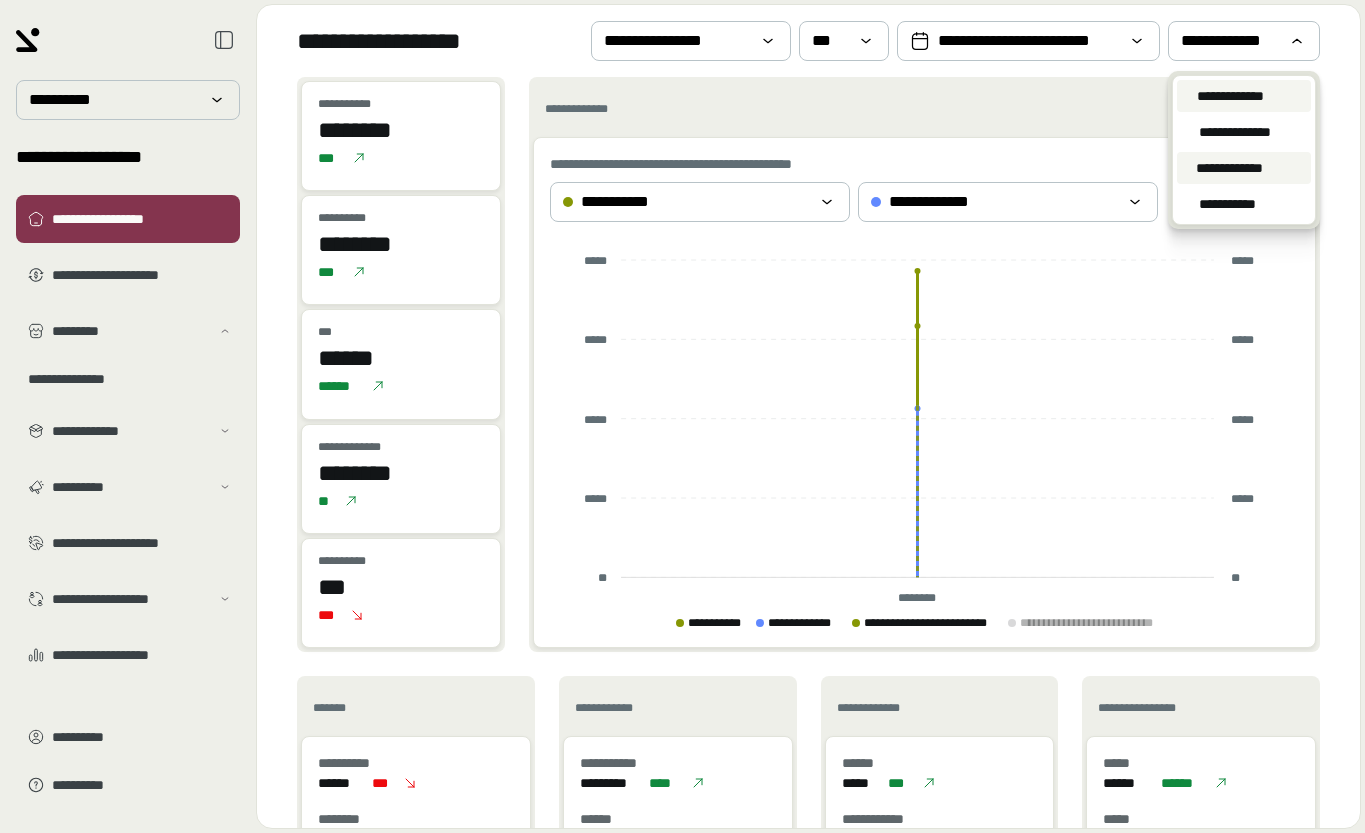 click on "**********" at bounding box center (1230, 168) 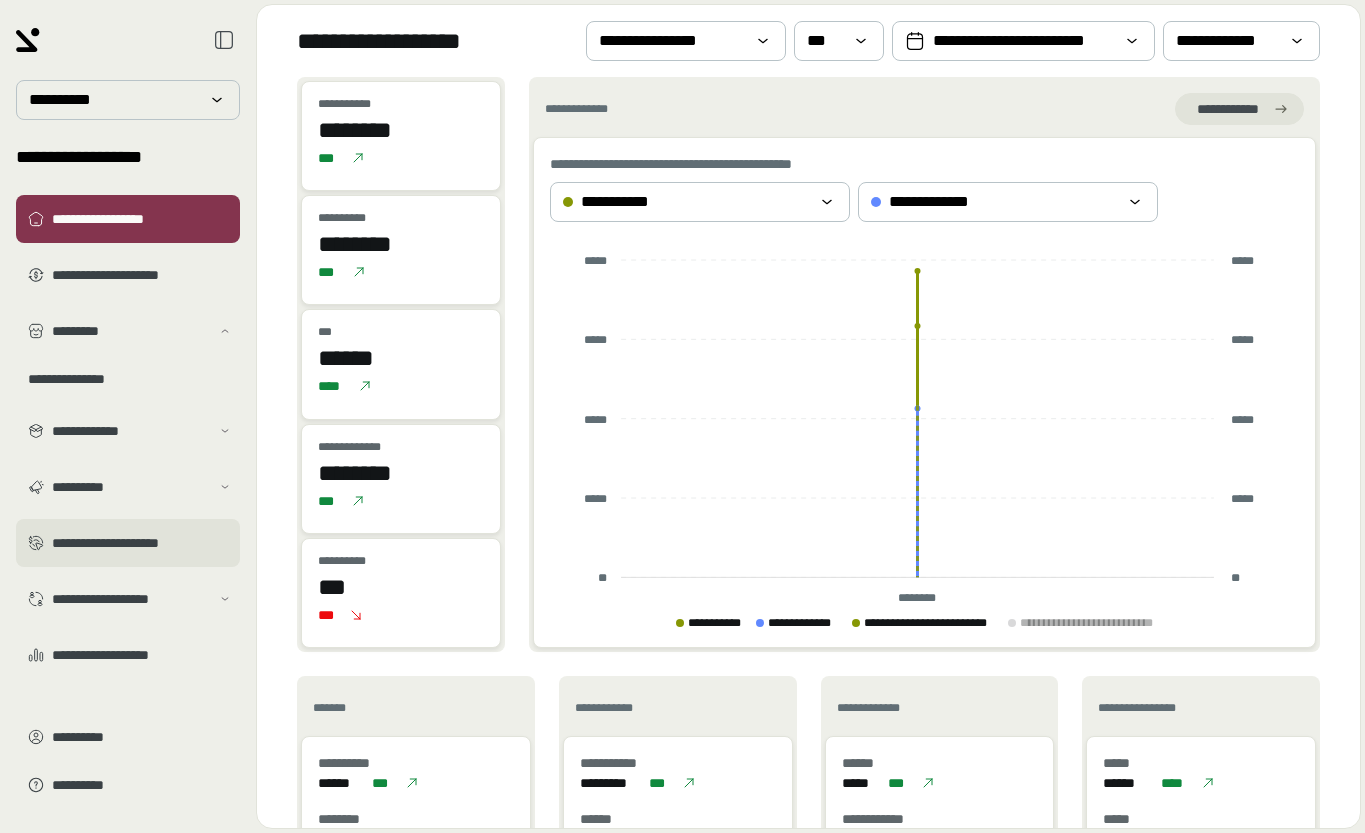 click on "**********" at bounding box center [142, 543] 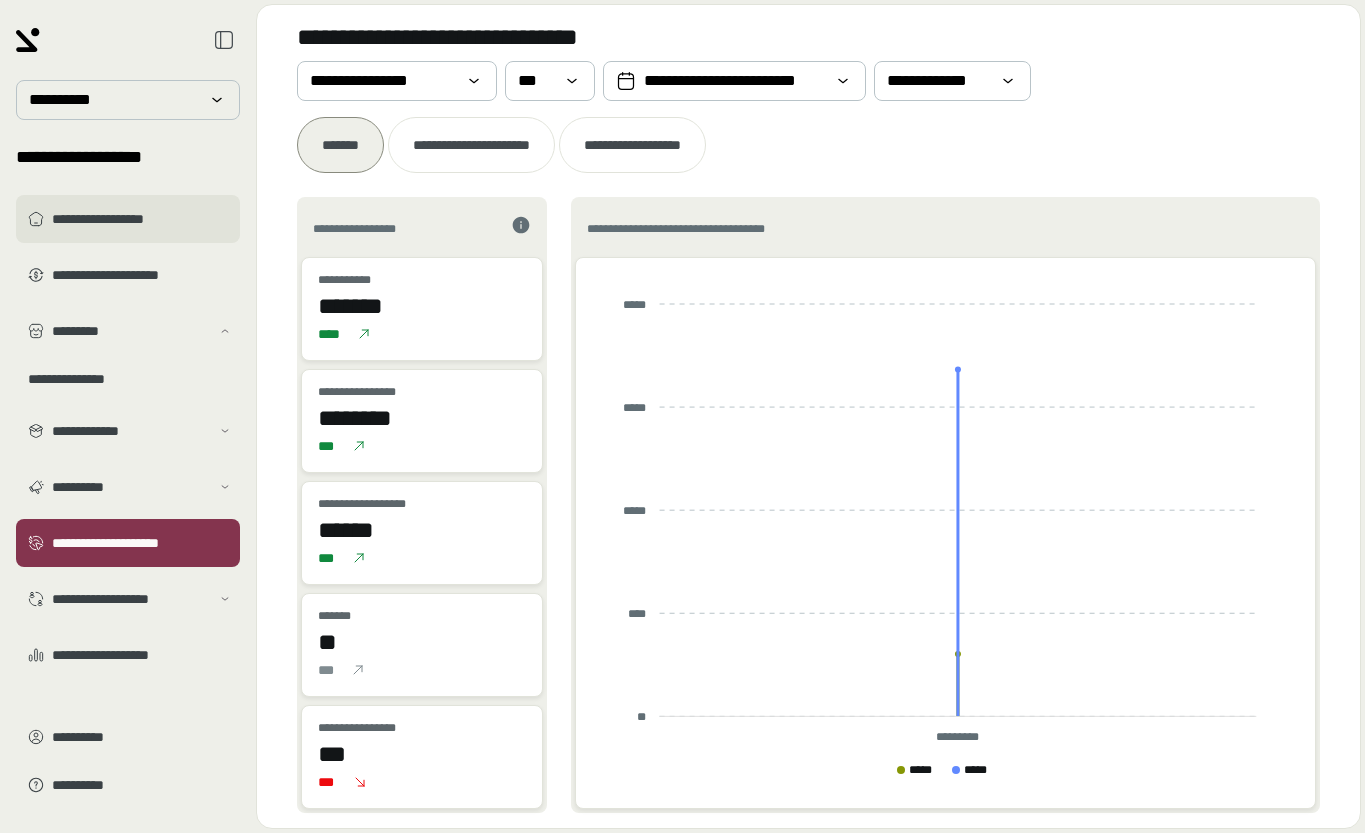 click on "**********" at bounding box center [142, 219] 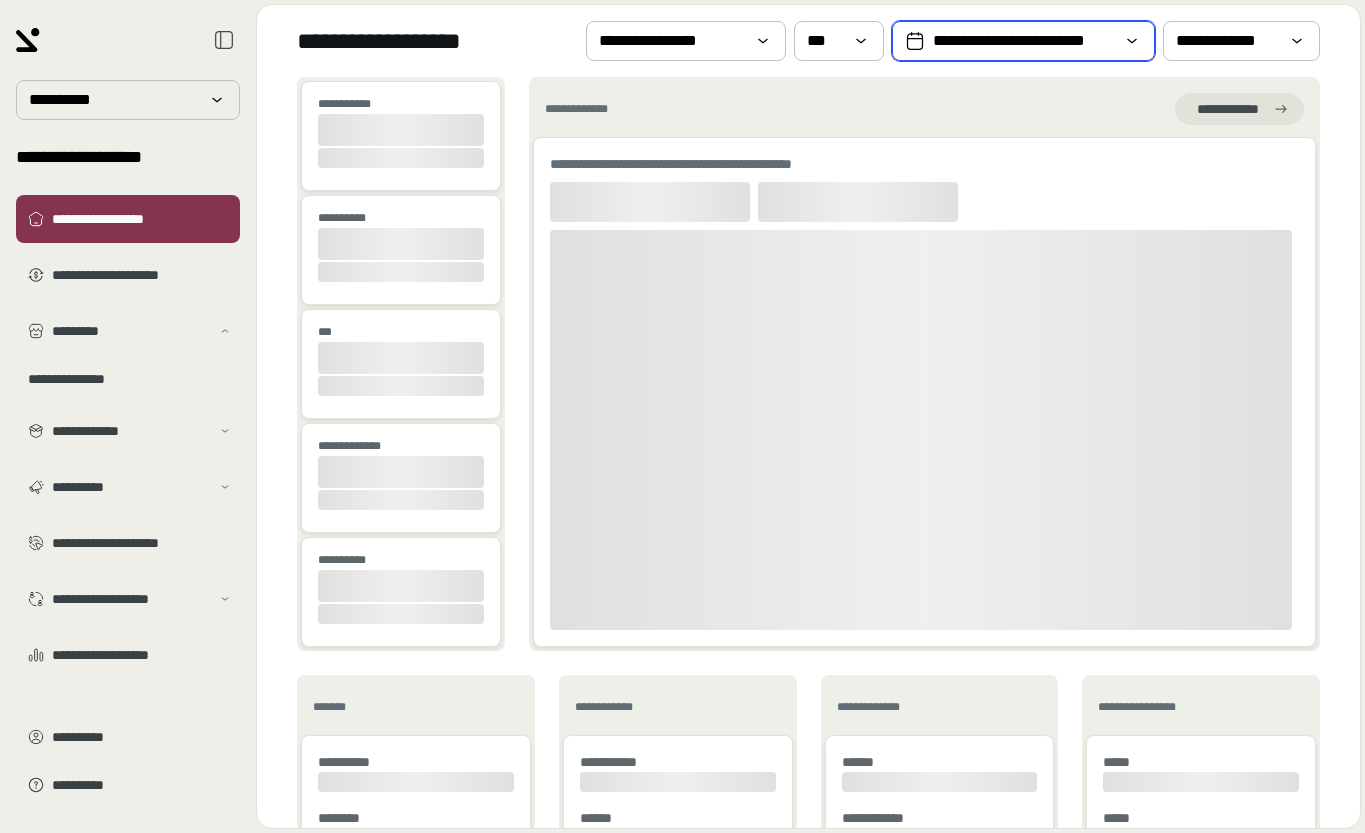 click on "**********" at bounding box center (1023, 41) 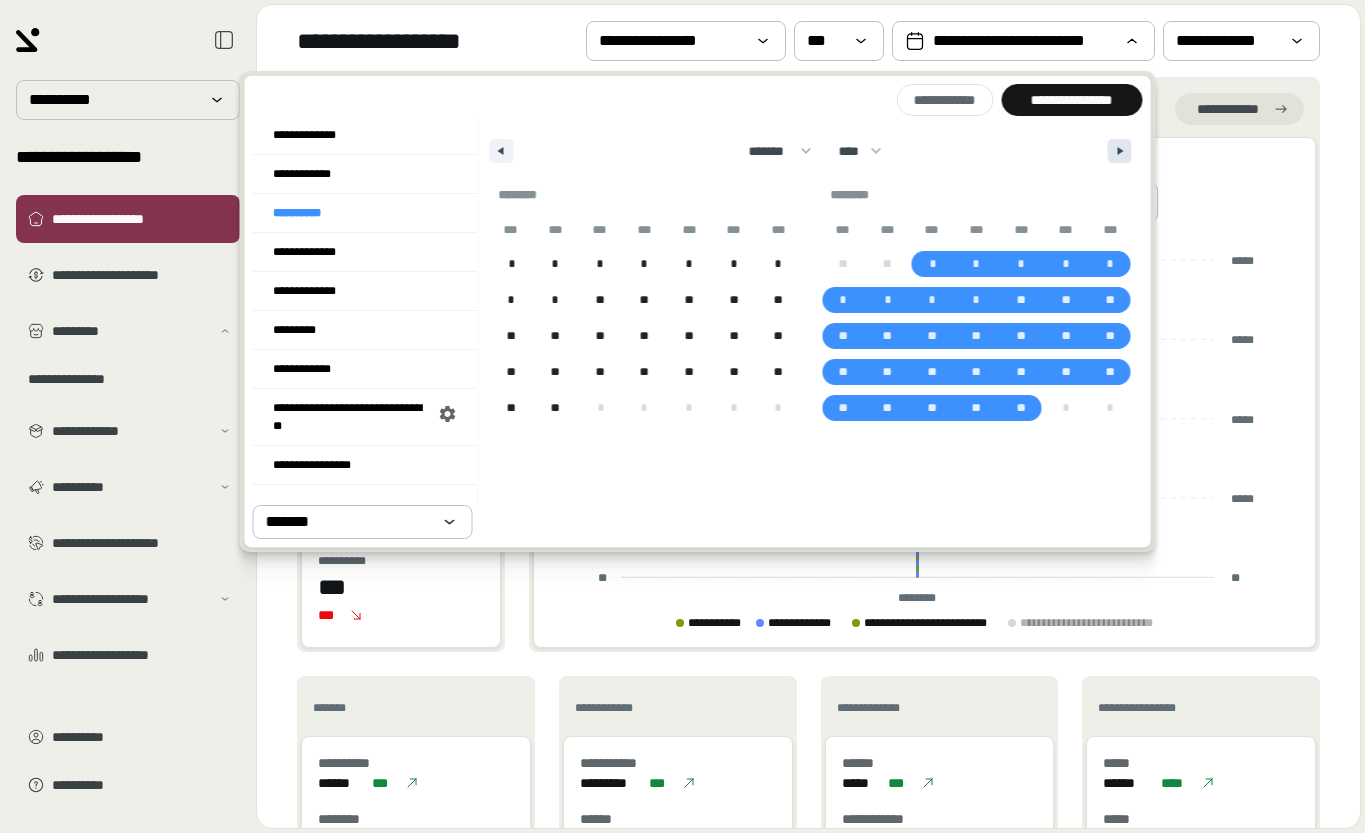 click at bounding box center (1119, 151) 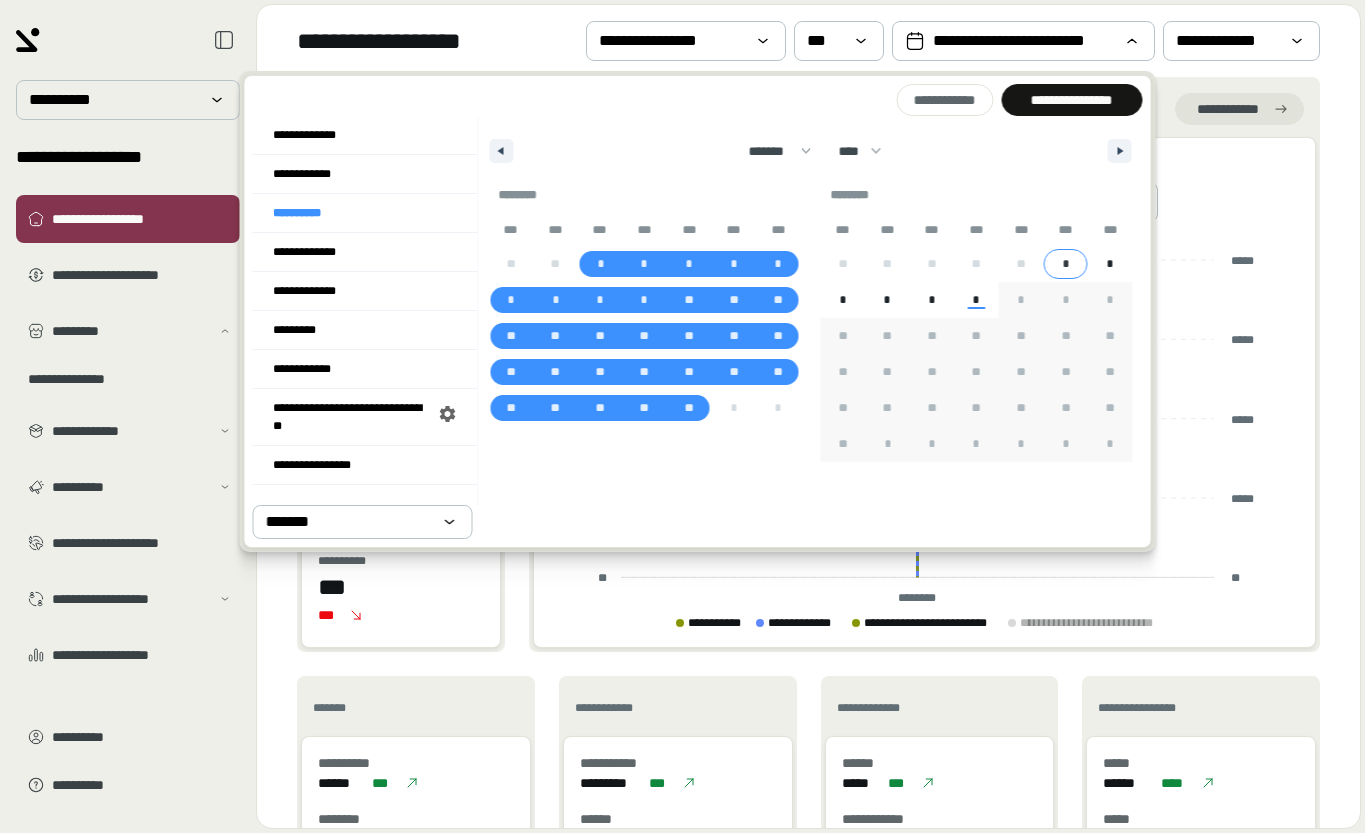 click on "*" at bounding box center (1066, 264) 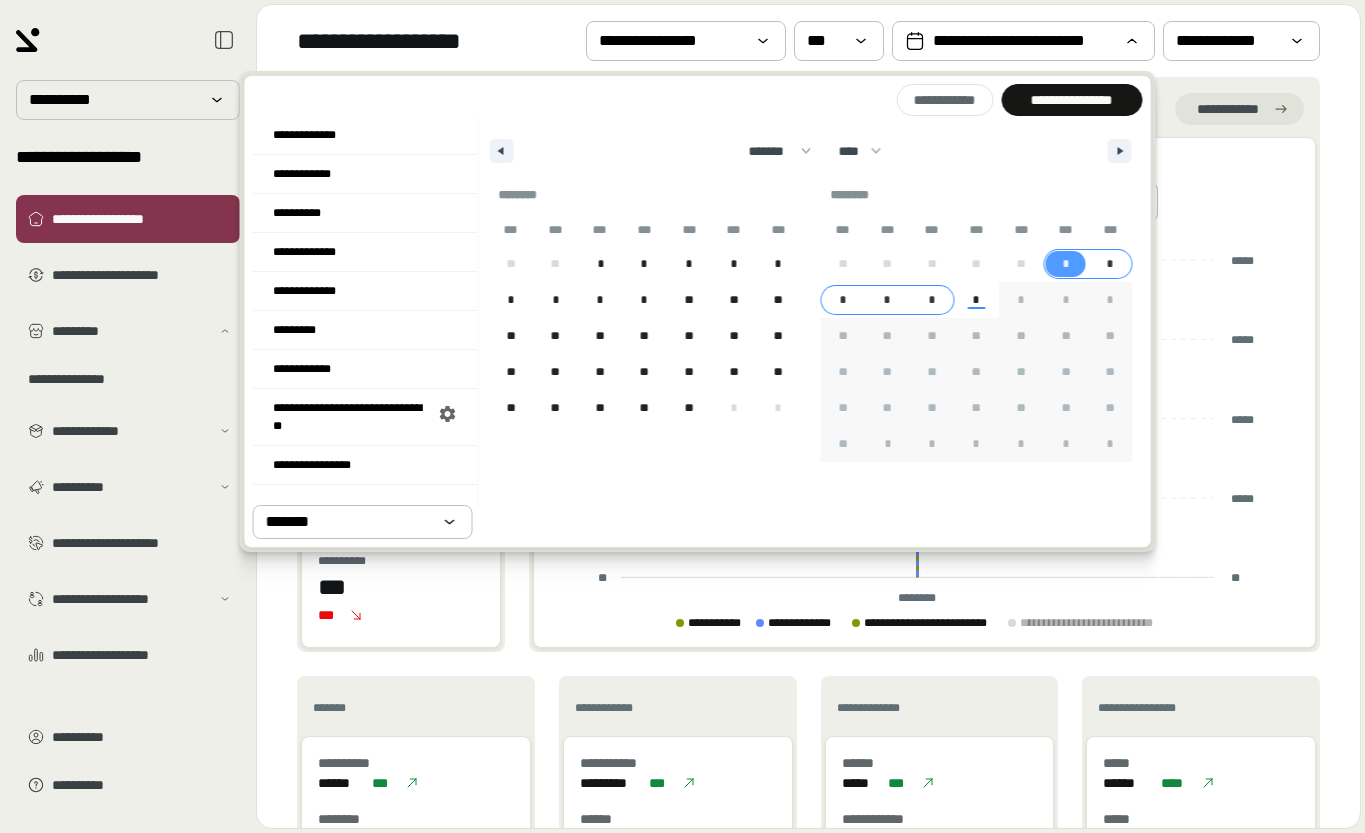 drag, startPoint x: 937, startPoint y: 289, endPoint x: 940, endPoint y: 276, distance: 13.341664 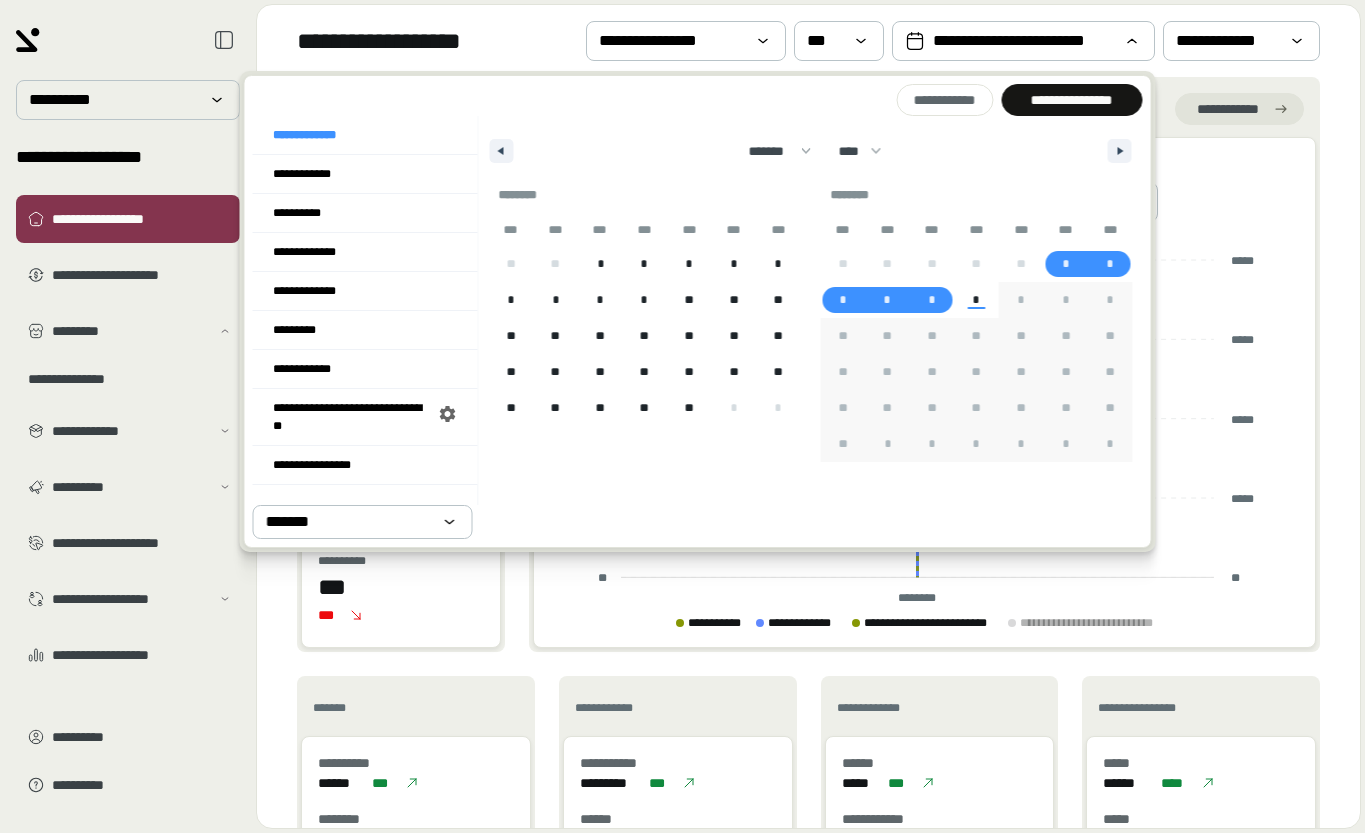 click on "**********" at bounding box center [698, 311] 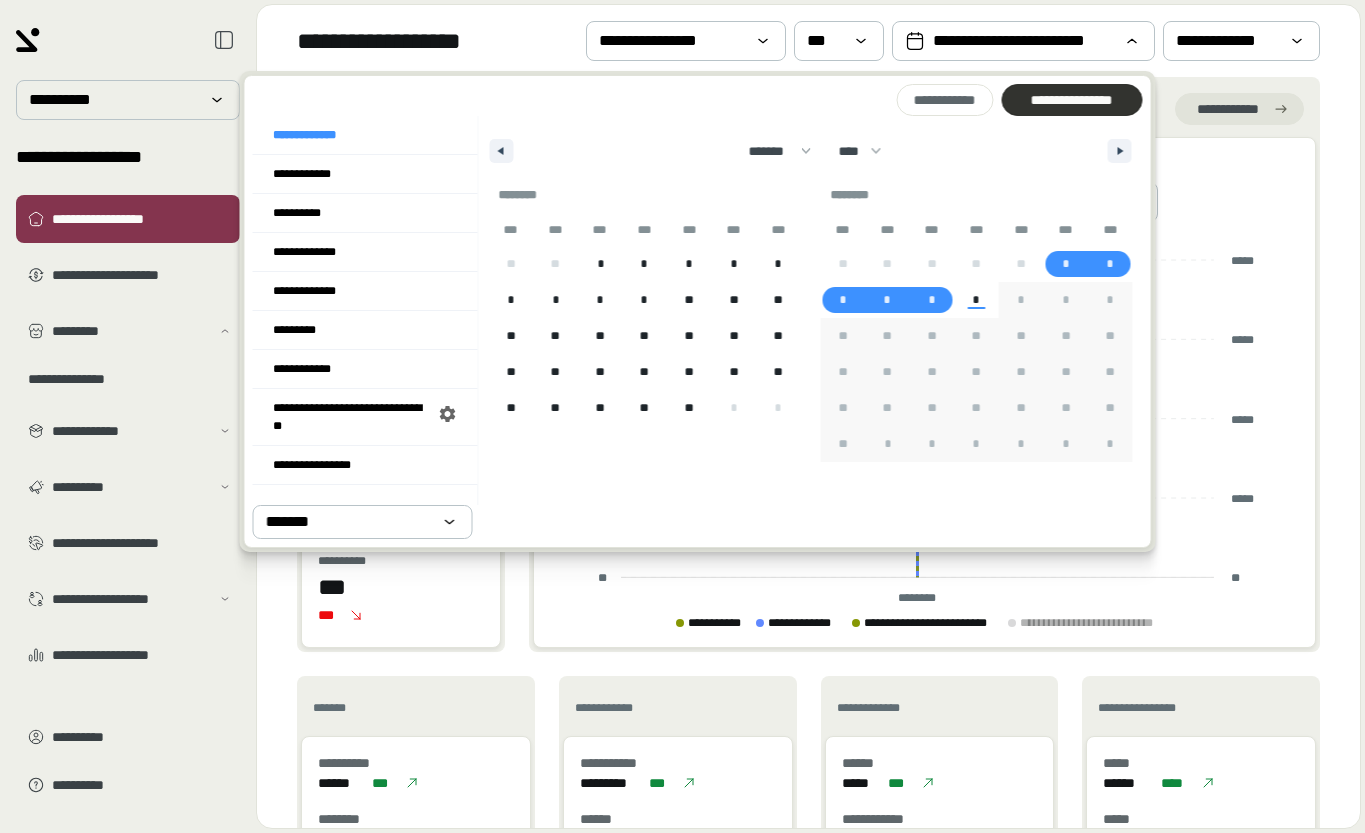 click on "**********" at bounding box center (1071, 100) 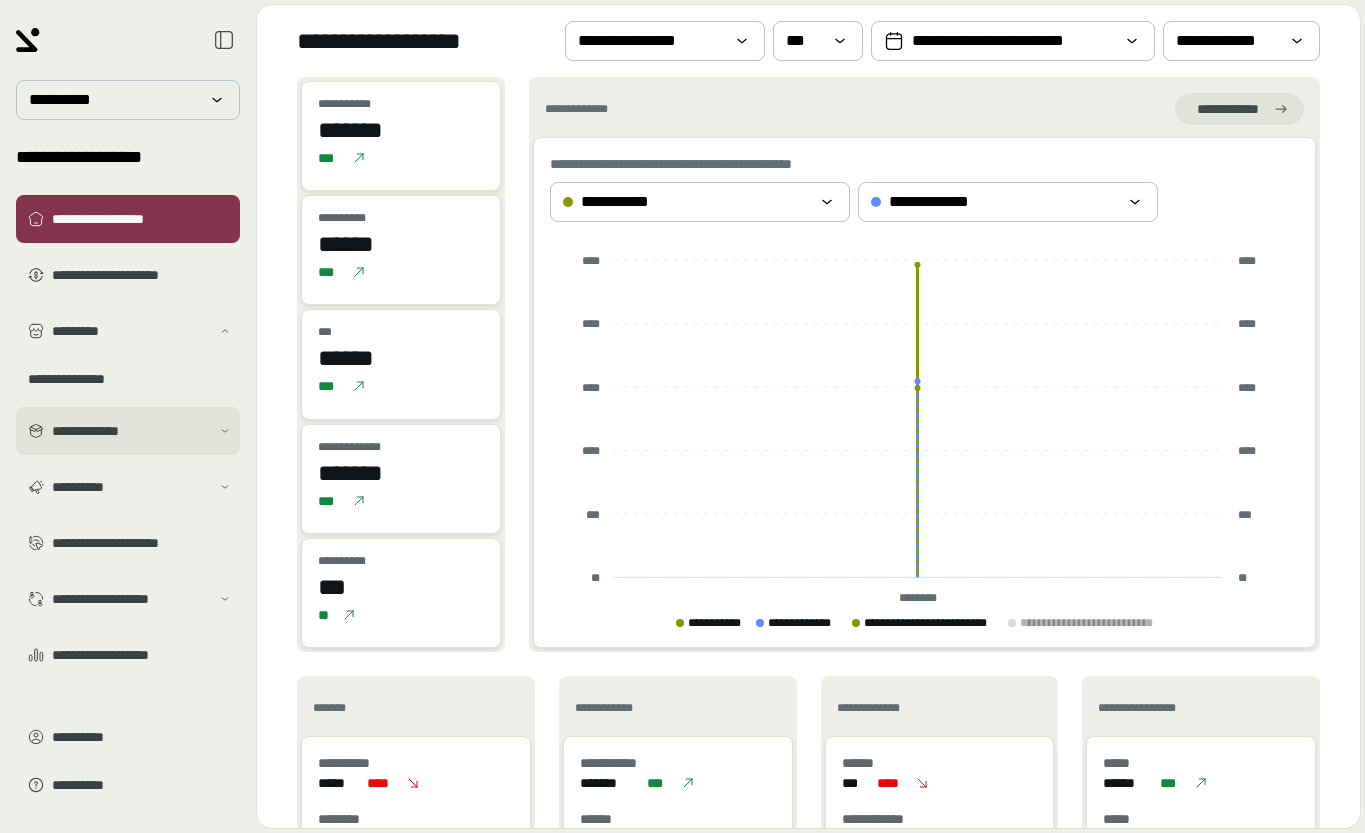 click on "**********" at bounding box center (131, 431) 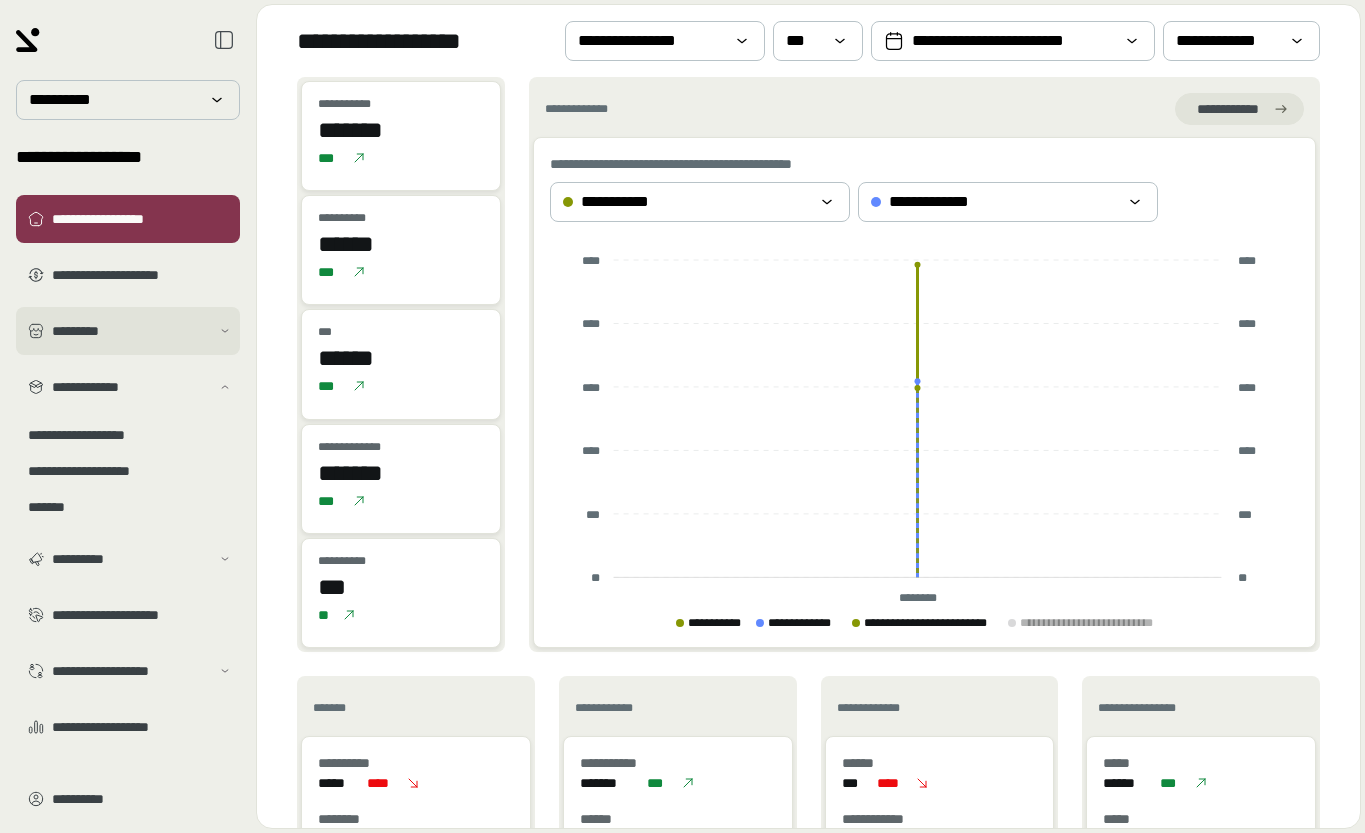 click on "*********" at bounding box center (131, 331) 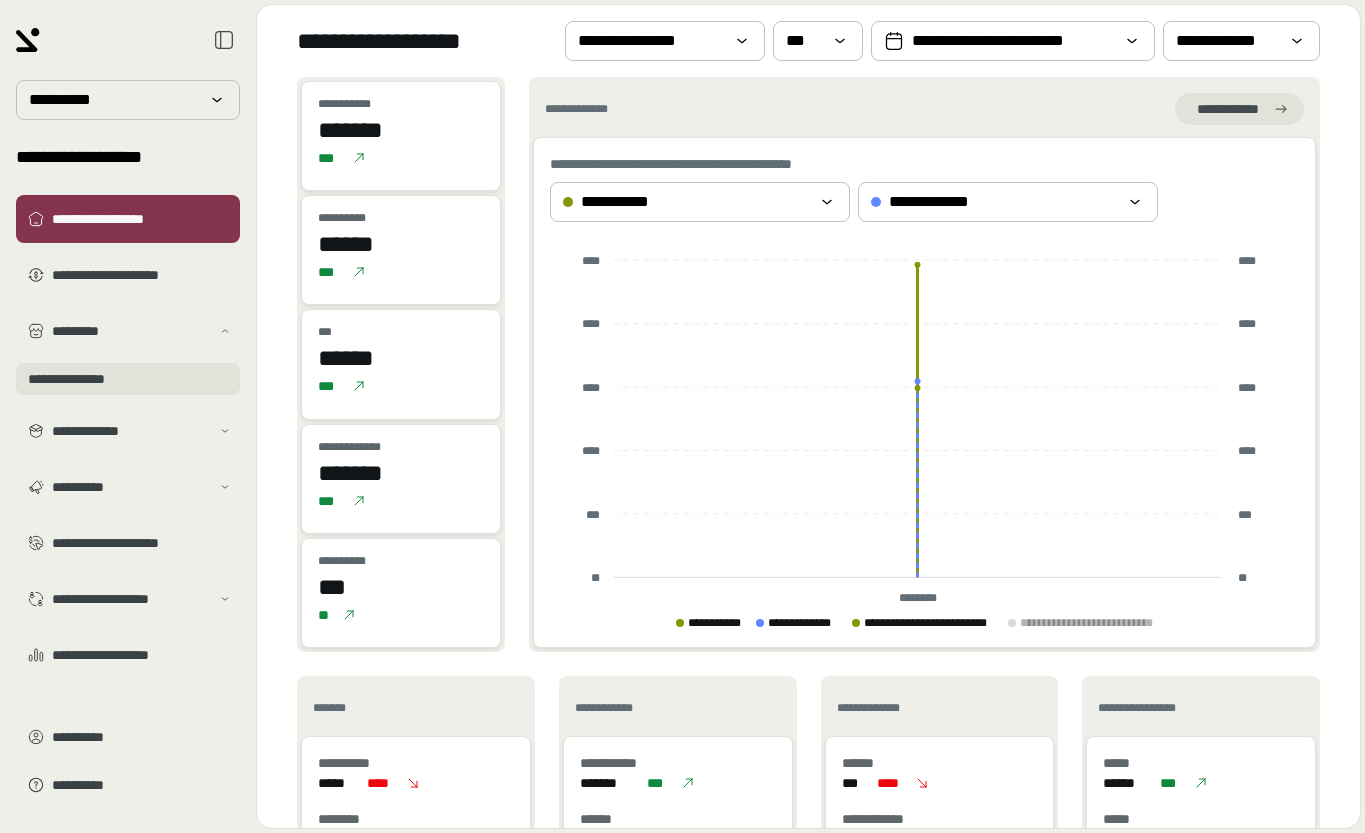 click on "**********" at bounding box center (128, 379) 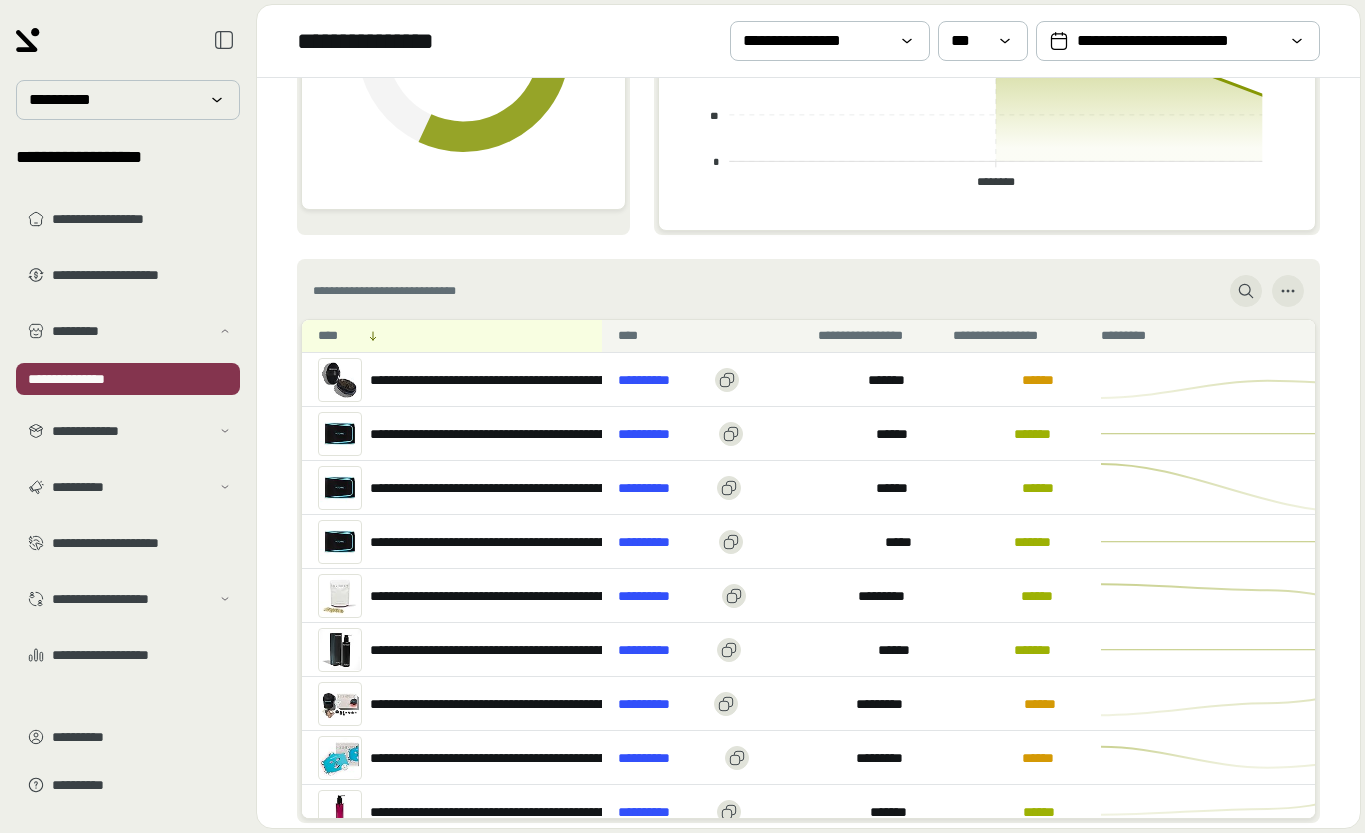 scroll, scrollTop: 284, scrollLeft: 0, axis: vertical 